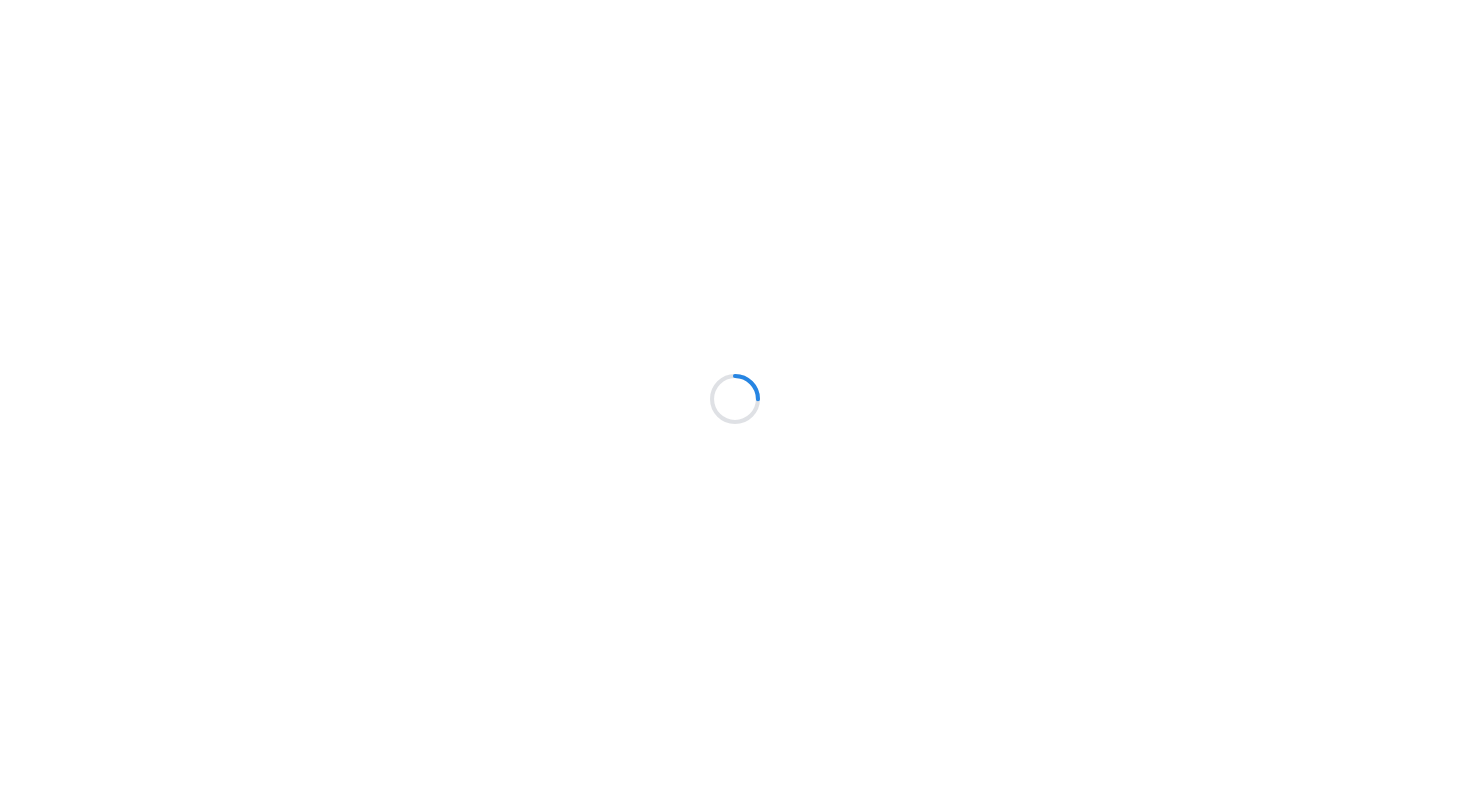 scroll, scrollTop: 0, scrollLeft: 0, axis: both 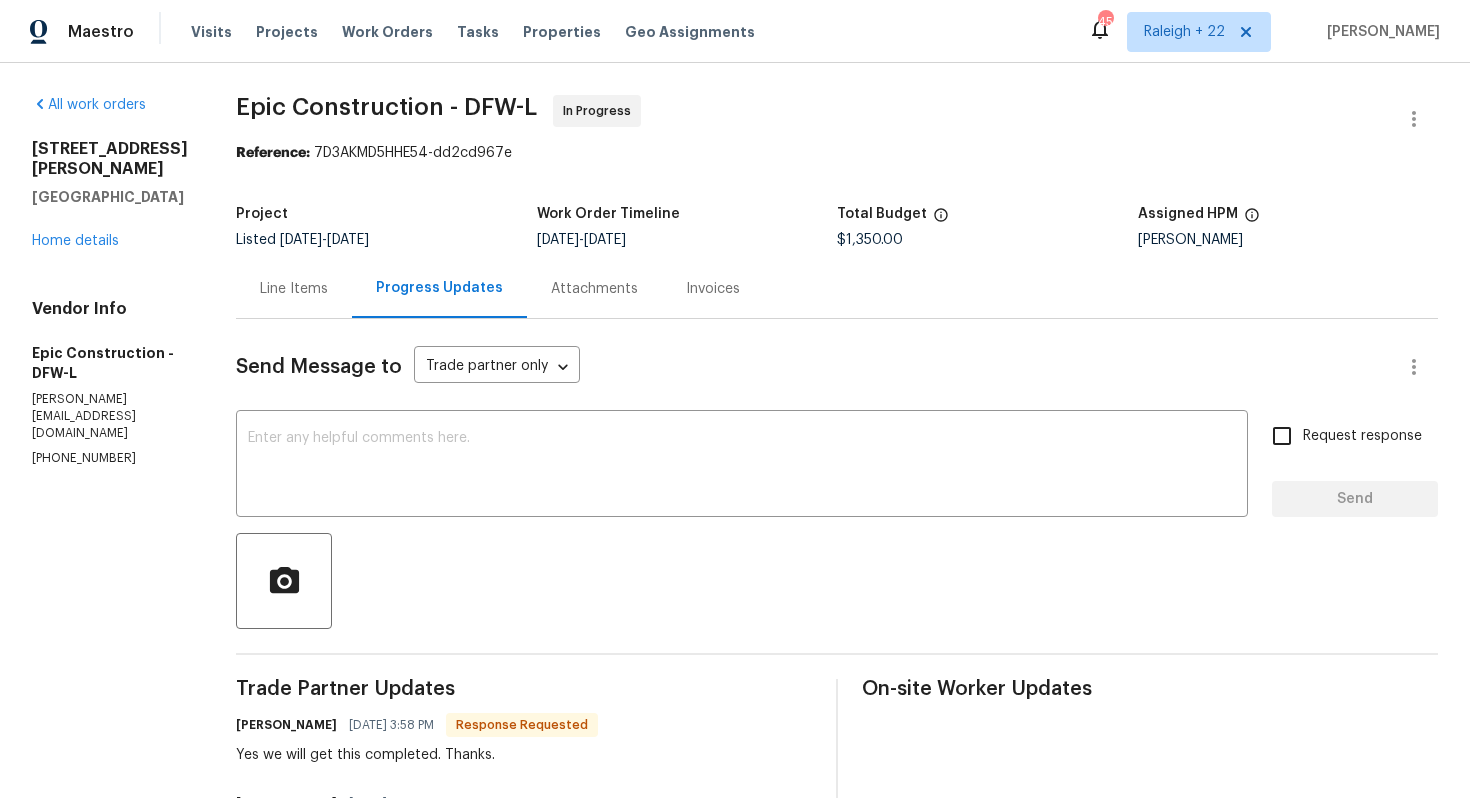 click on "Line Items" at bounding box center (294, 289) 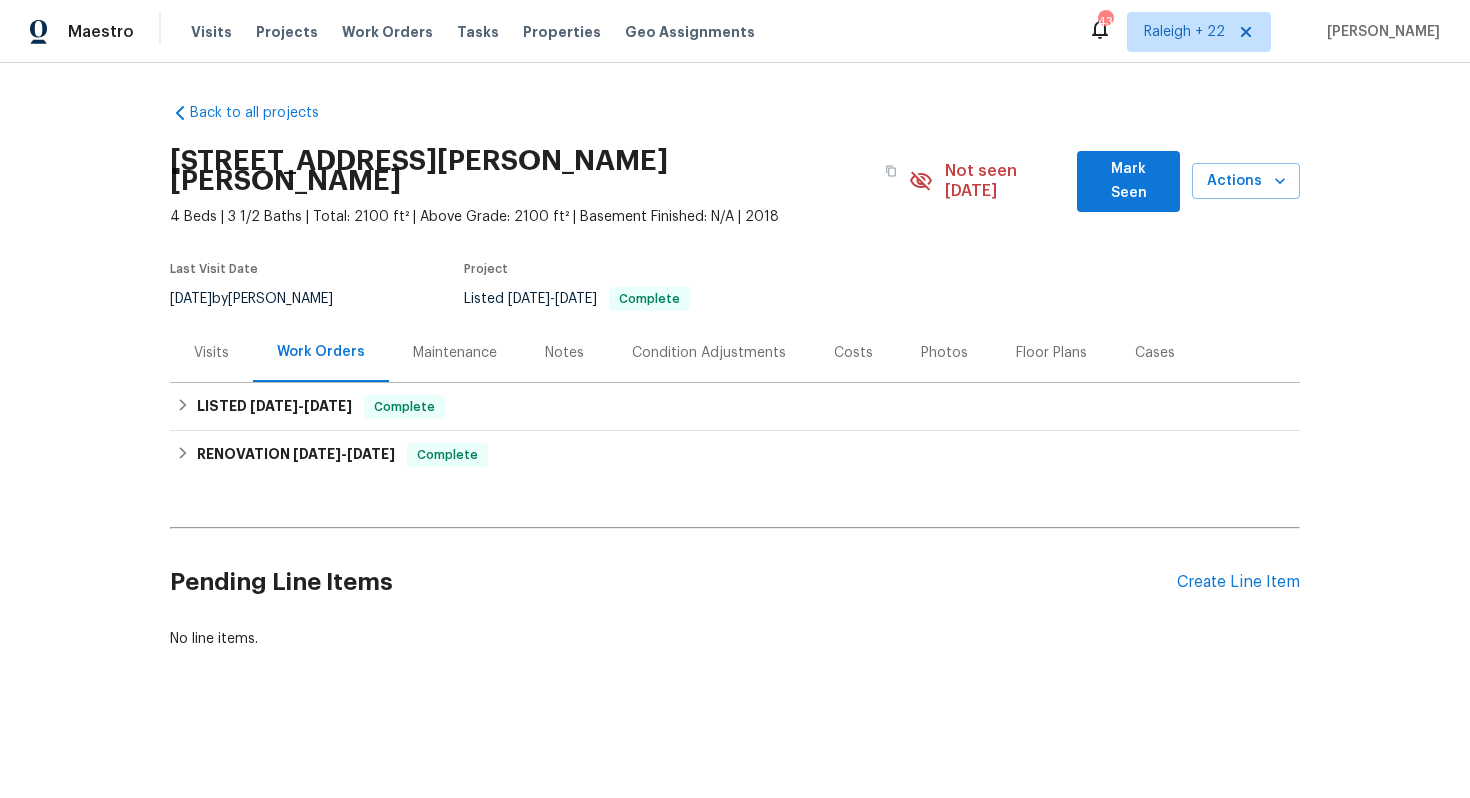 scroll, scrollTop: 0, scrollLeft: 0, axis: both 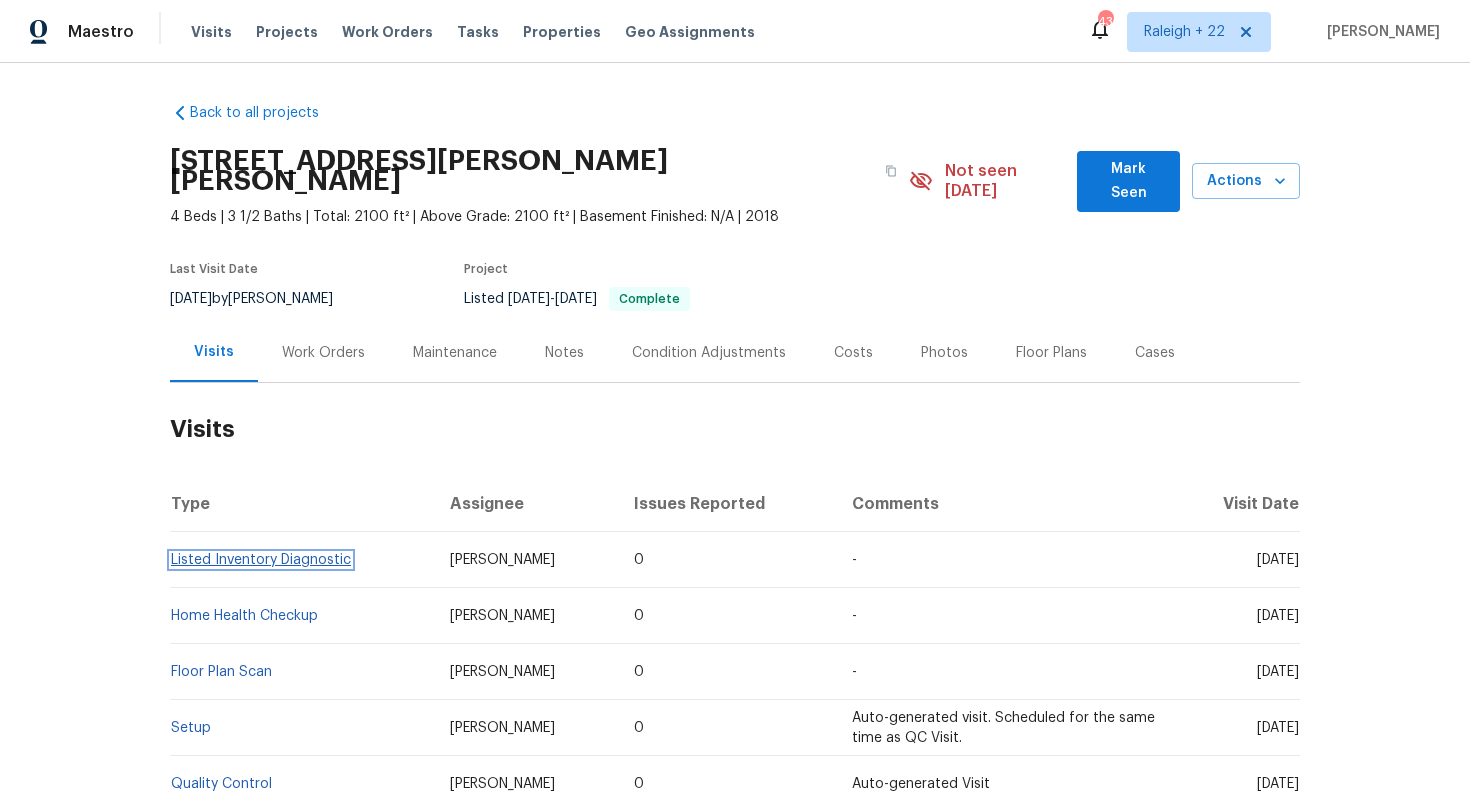 click on "Listed Inventory Diagnostic" at bounding box center [261, 560] 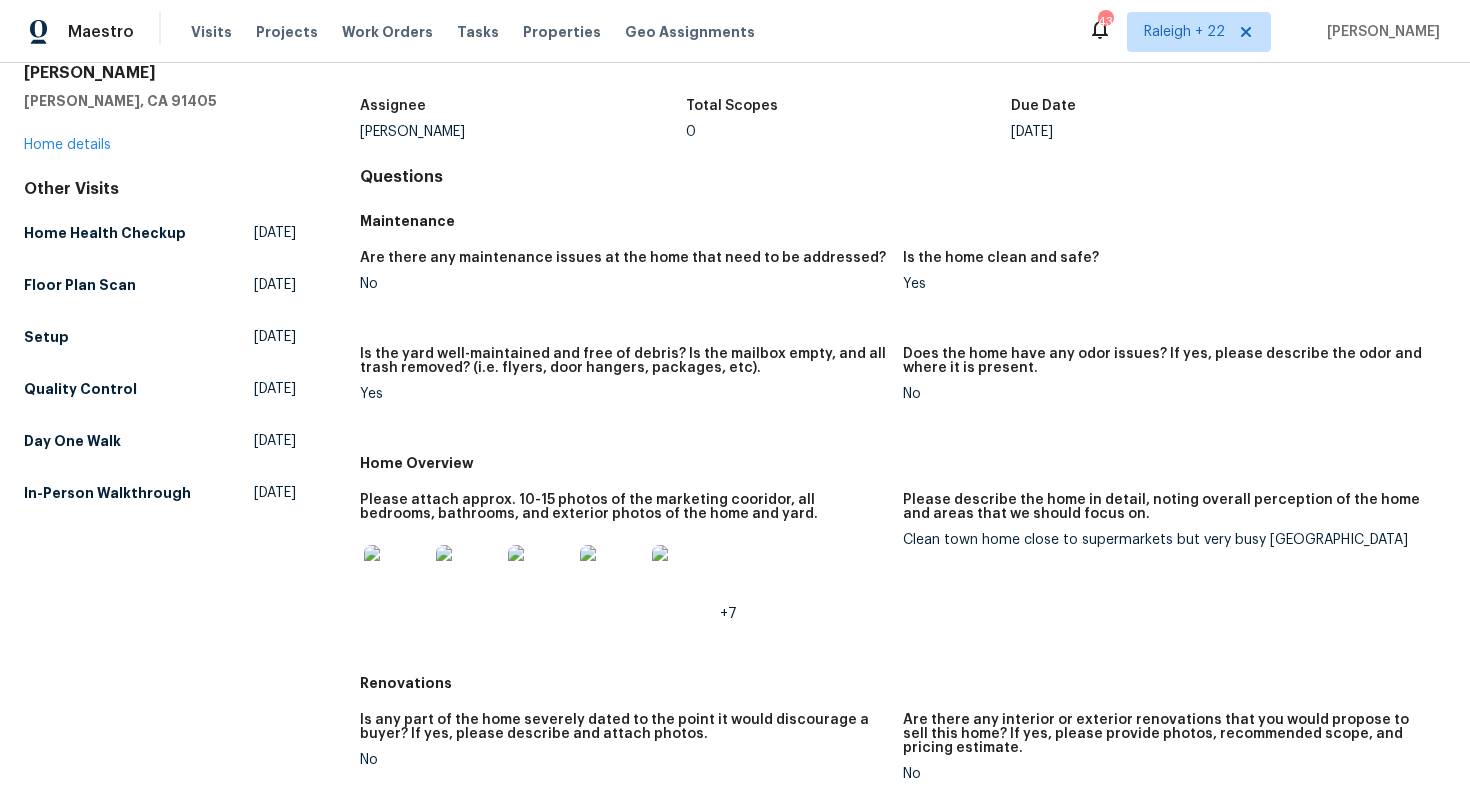 scroll, scrollTop: 0, scrollLeft: 0, axis: both 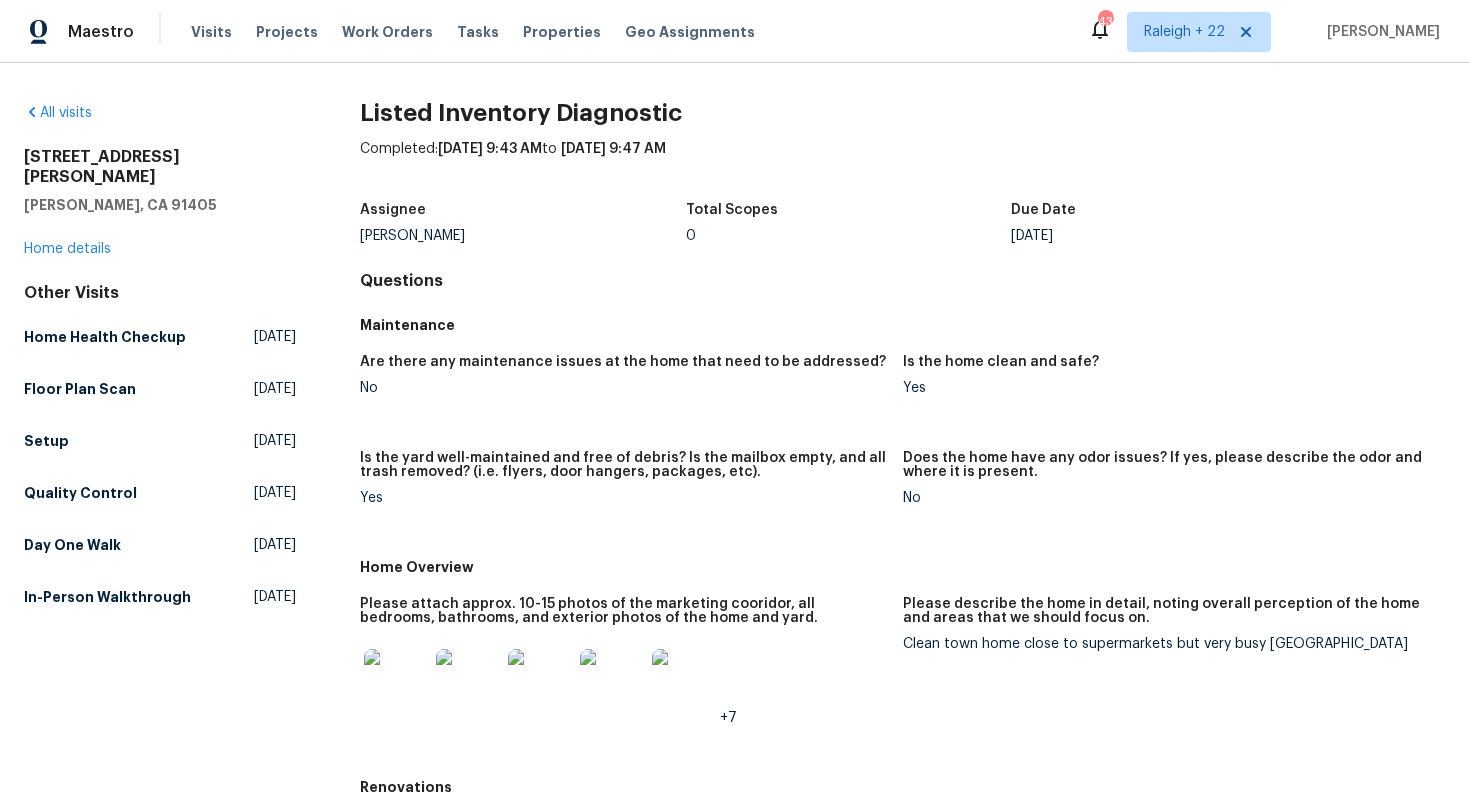 click on "[STREET_ADDRESS][PERSON_NAME] Home details" at bounding box center (160, 203) 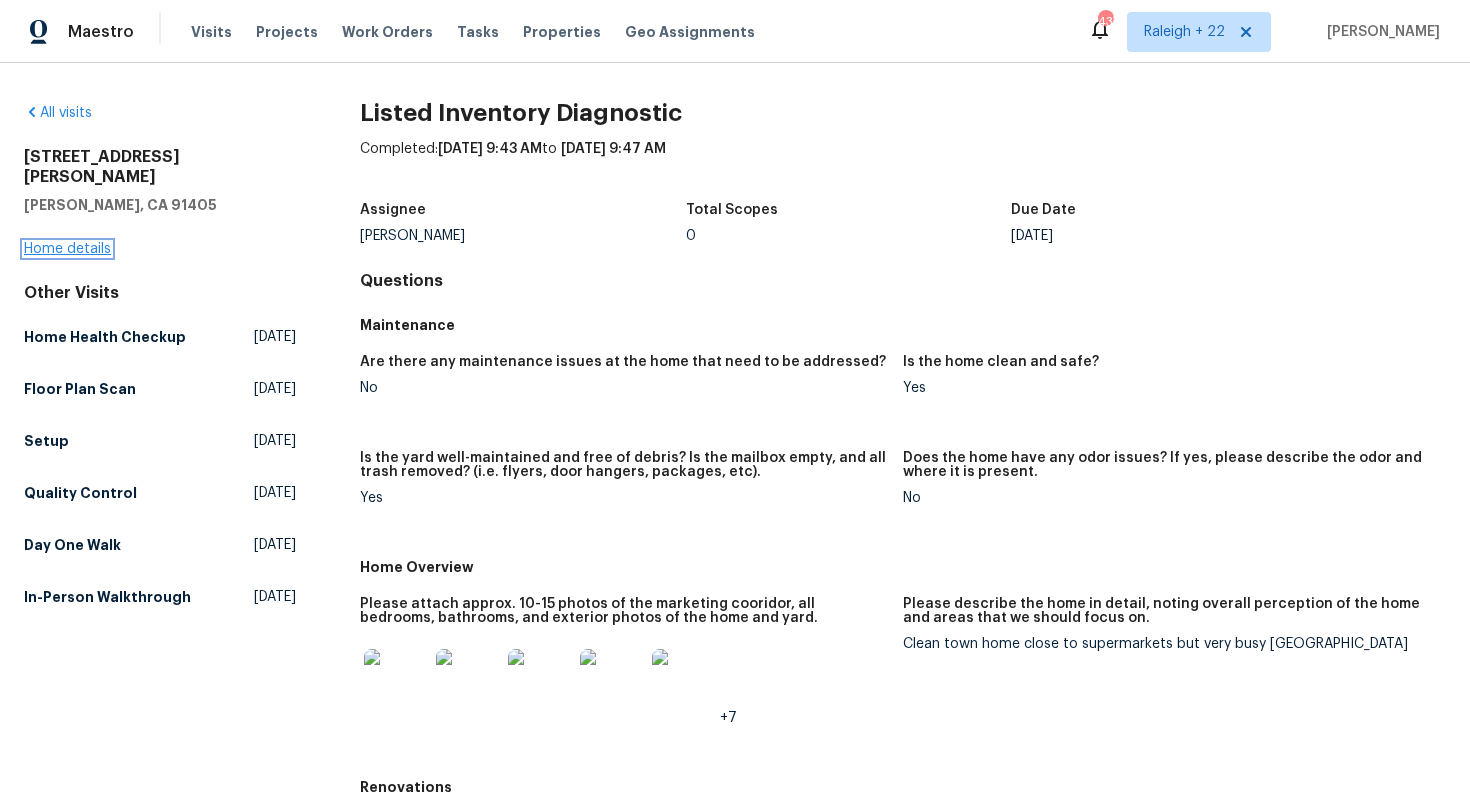 click on "Home details" at bounding box center [67, 249] 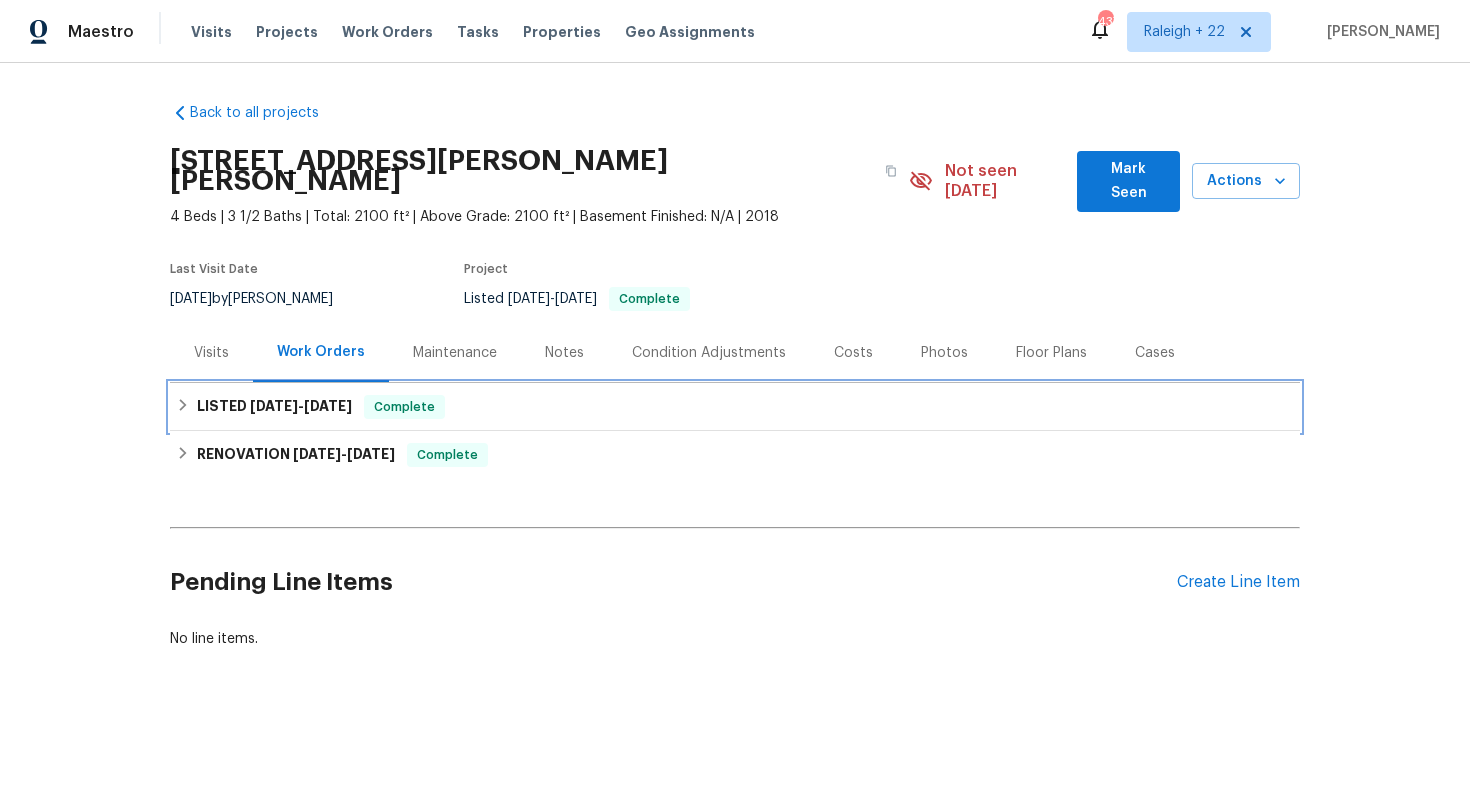 click on "LISTED   [DATE]  -  [DATE] Complete" at bounding box center (735, 407) 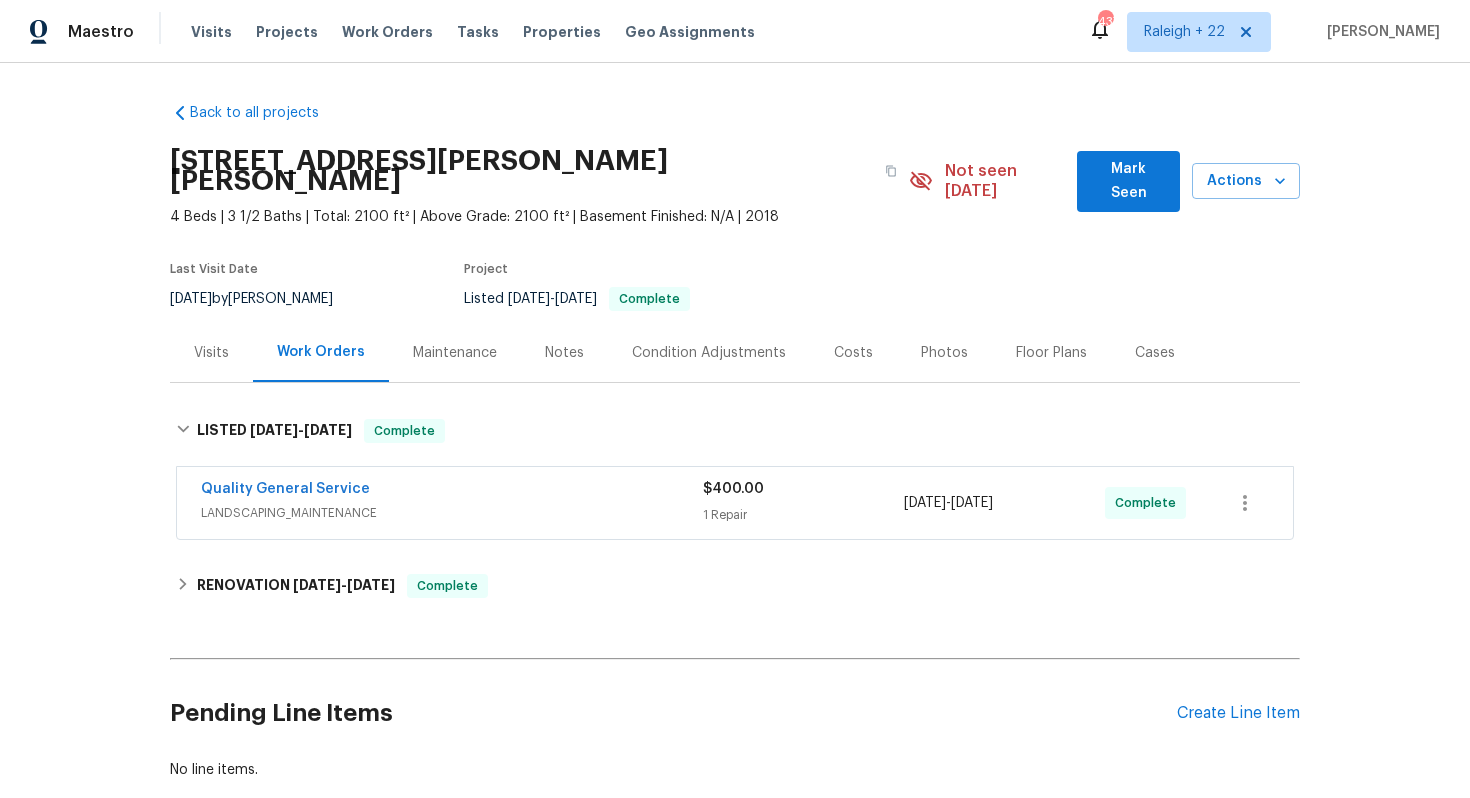 click on "Quality General Service" at bounding box center (452, 491) 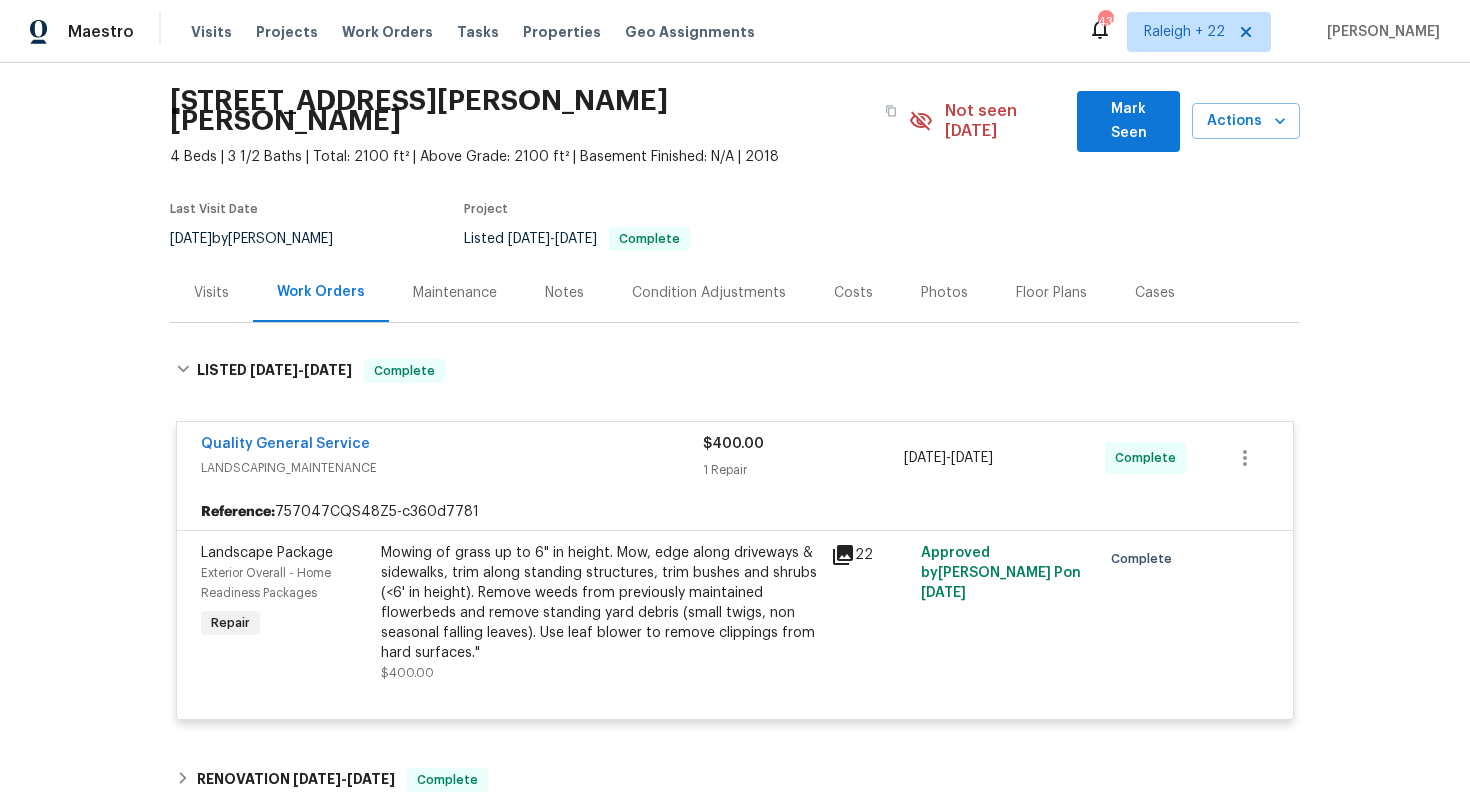 scroll, scrollTop: 121, scrollLeft: 0, axis: vertical 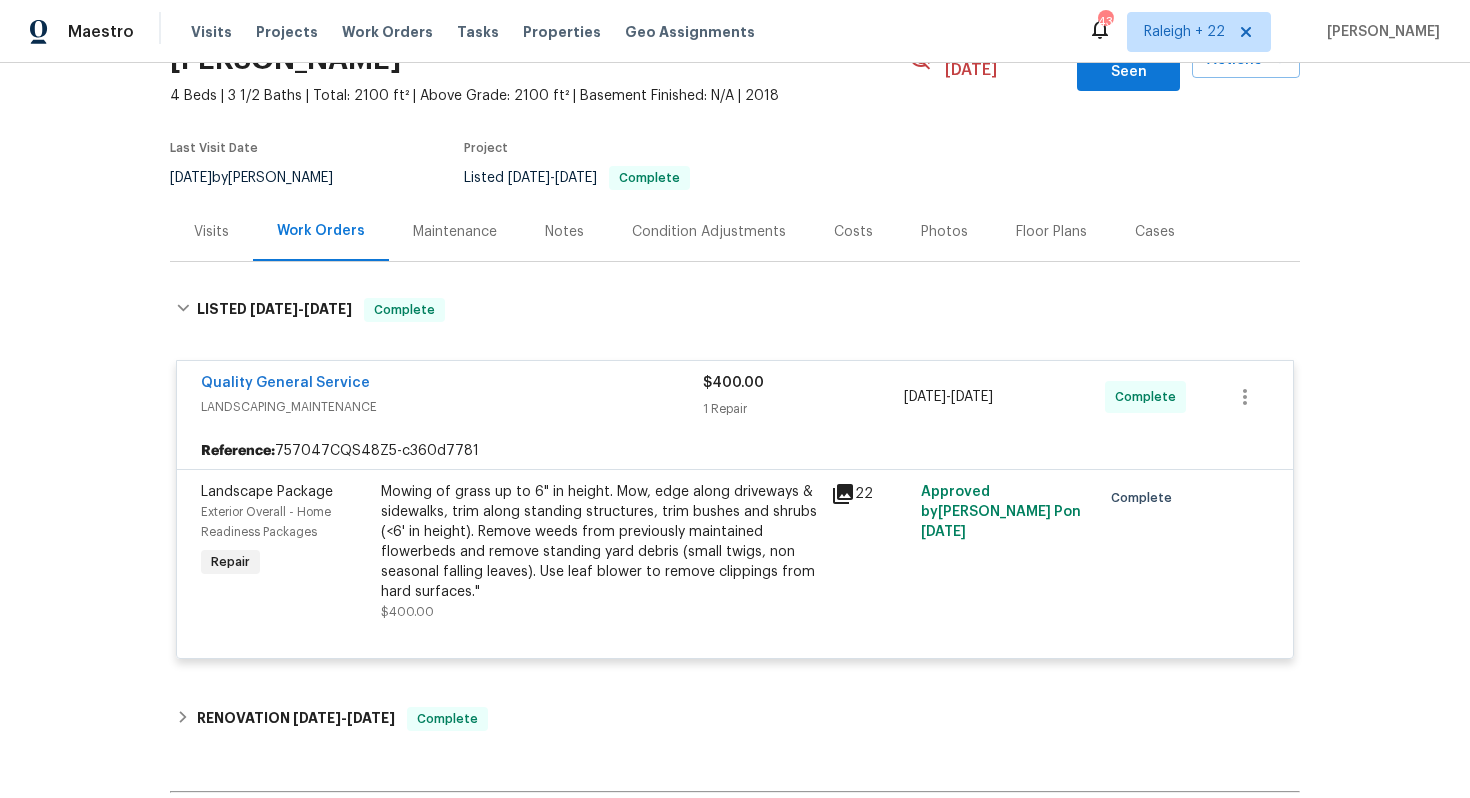 click on "Visits" at bounding box center [211, 232] 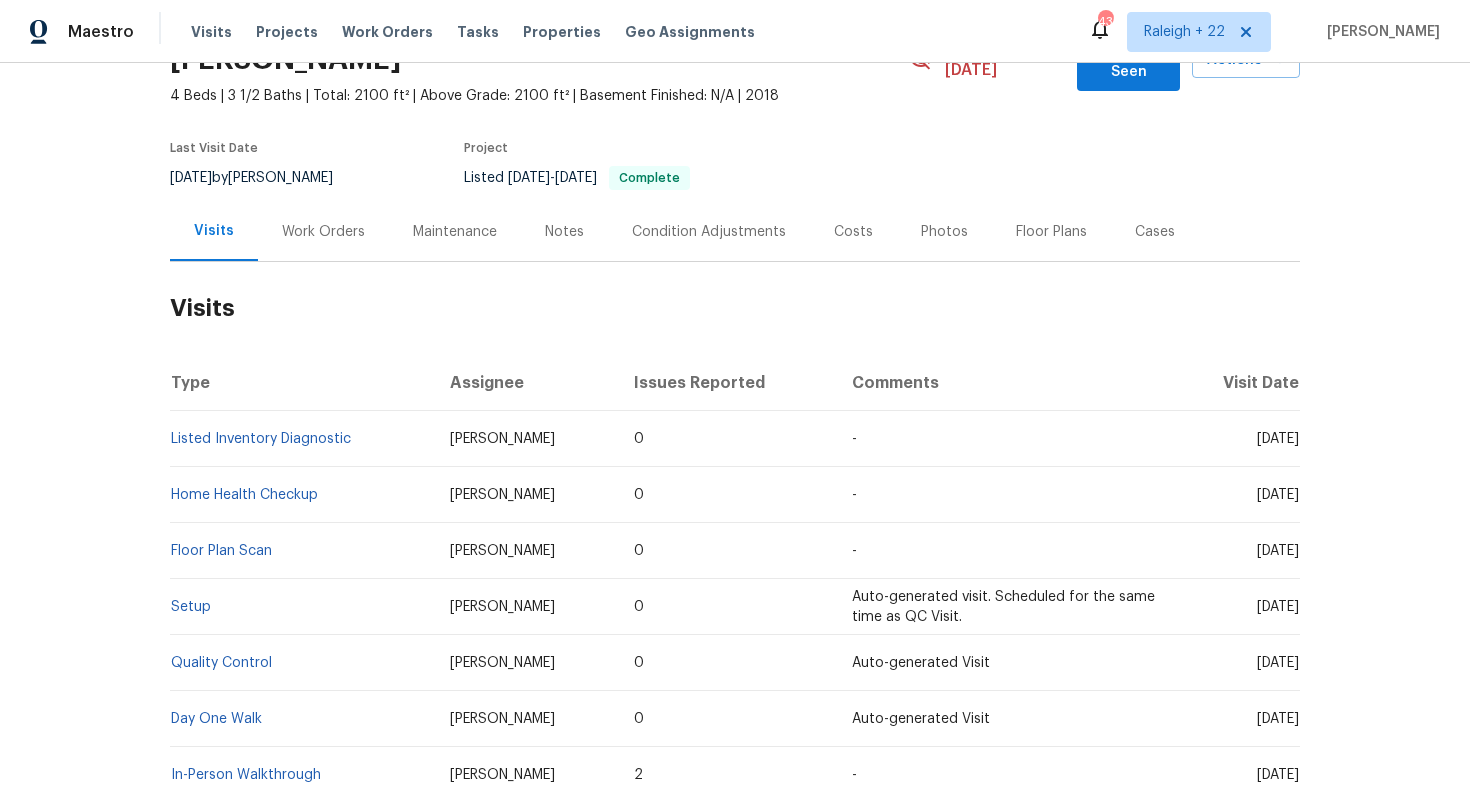 click on "Cases" at bounding box center [1155, 232] 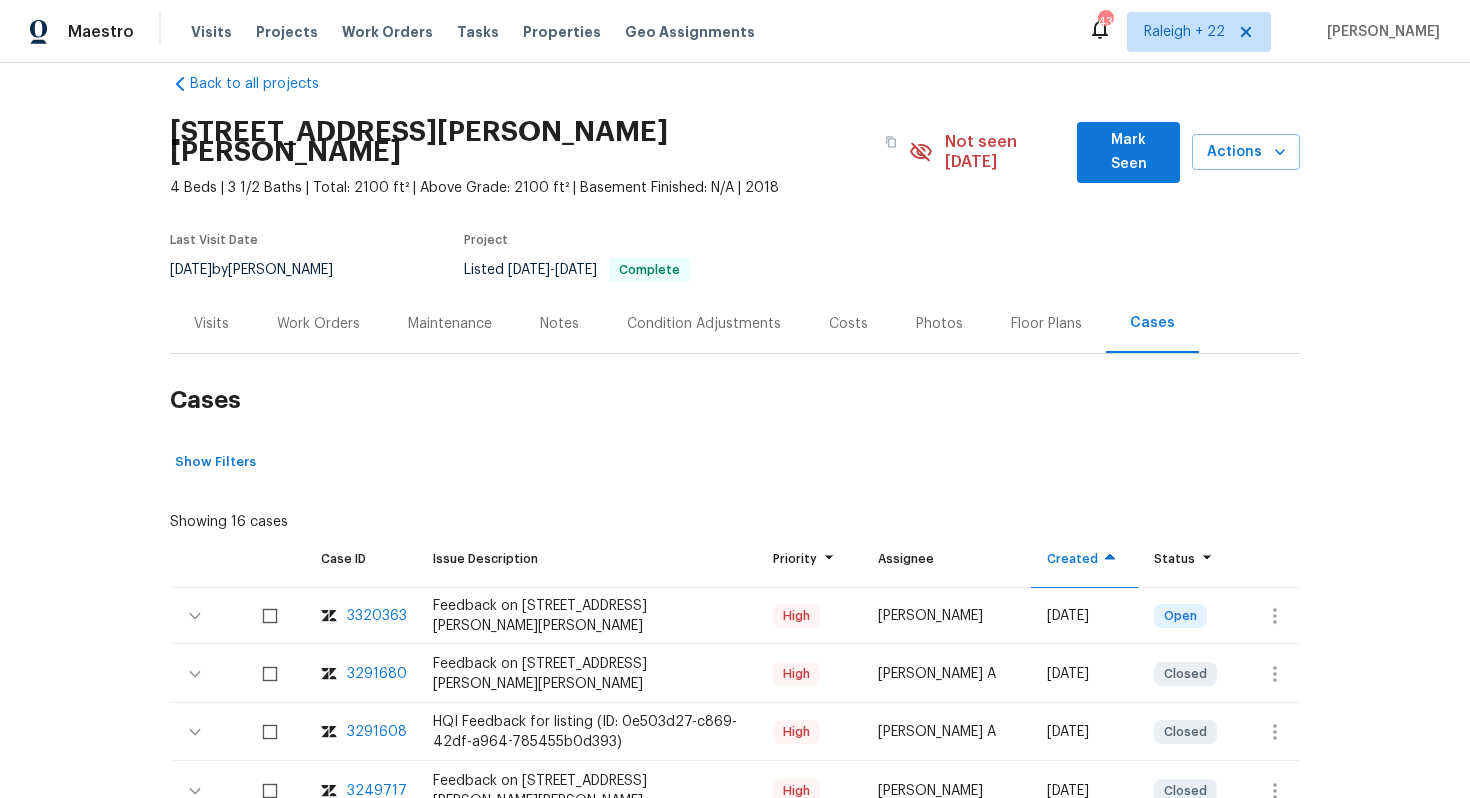 scroll, scrollTop: 36, scrollLeft: 0, axis: vertical 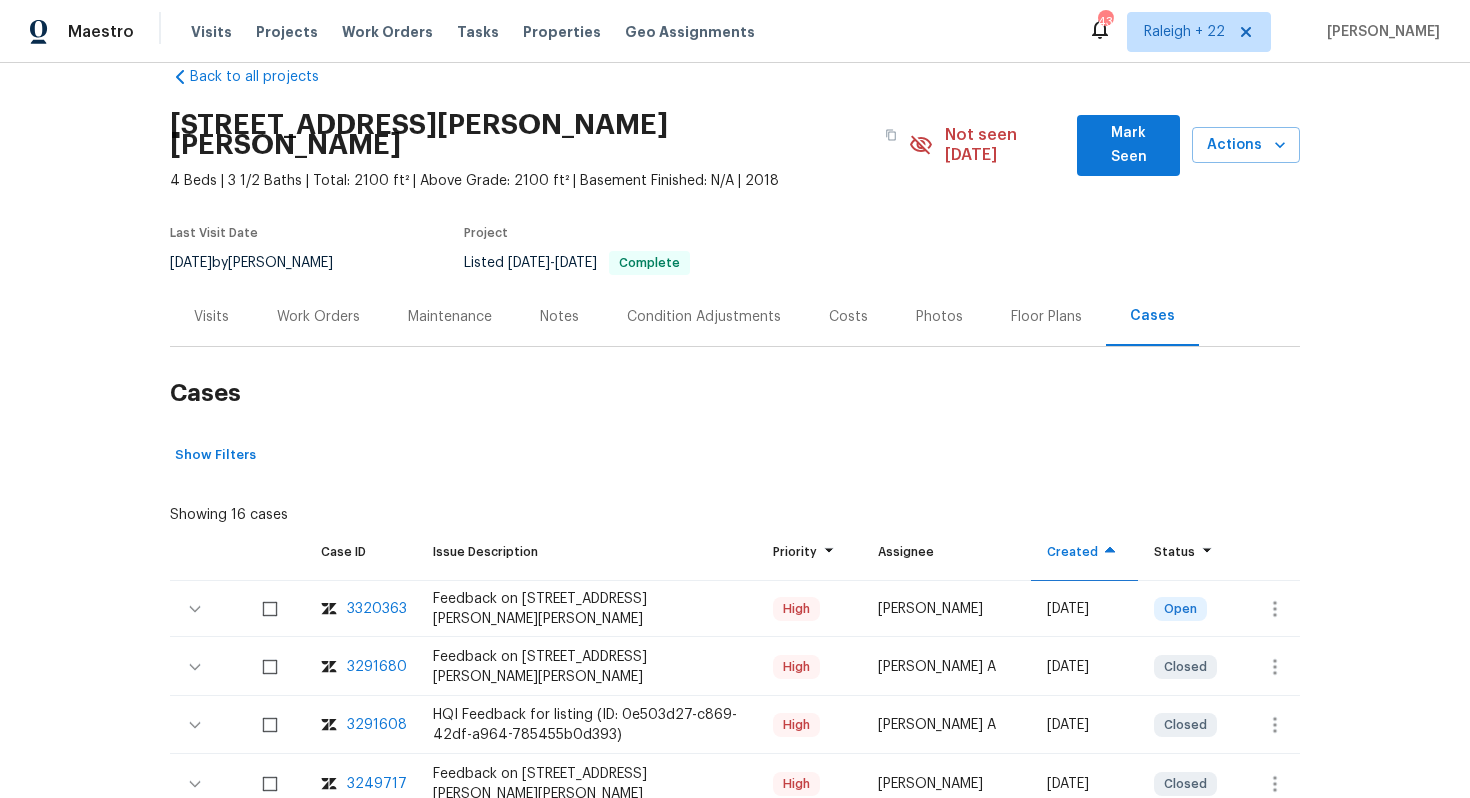 click at bounding box center [270, 609] 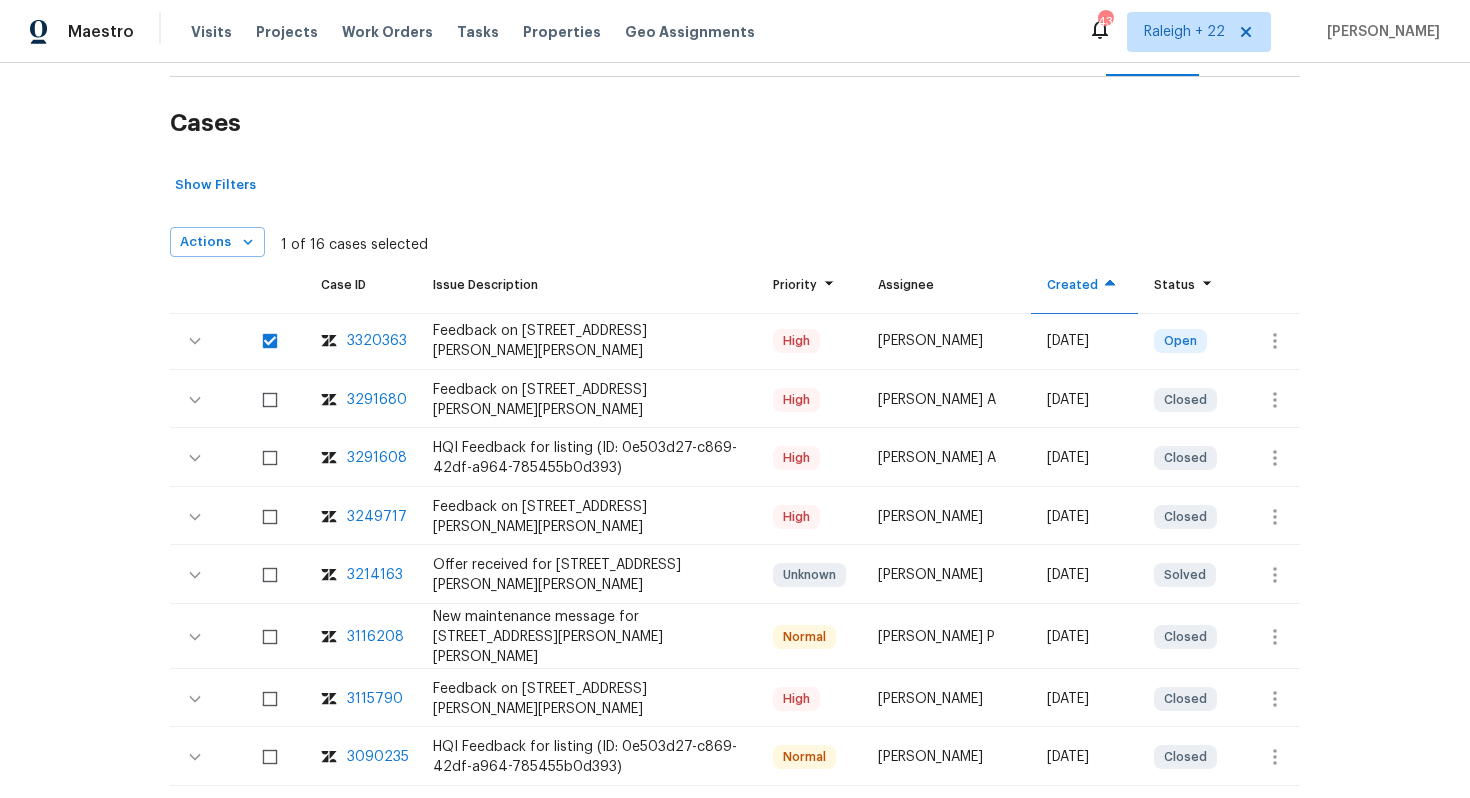 scroll, scrollTop: 204, scrollLeft: 0, axis: vertical 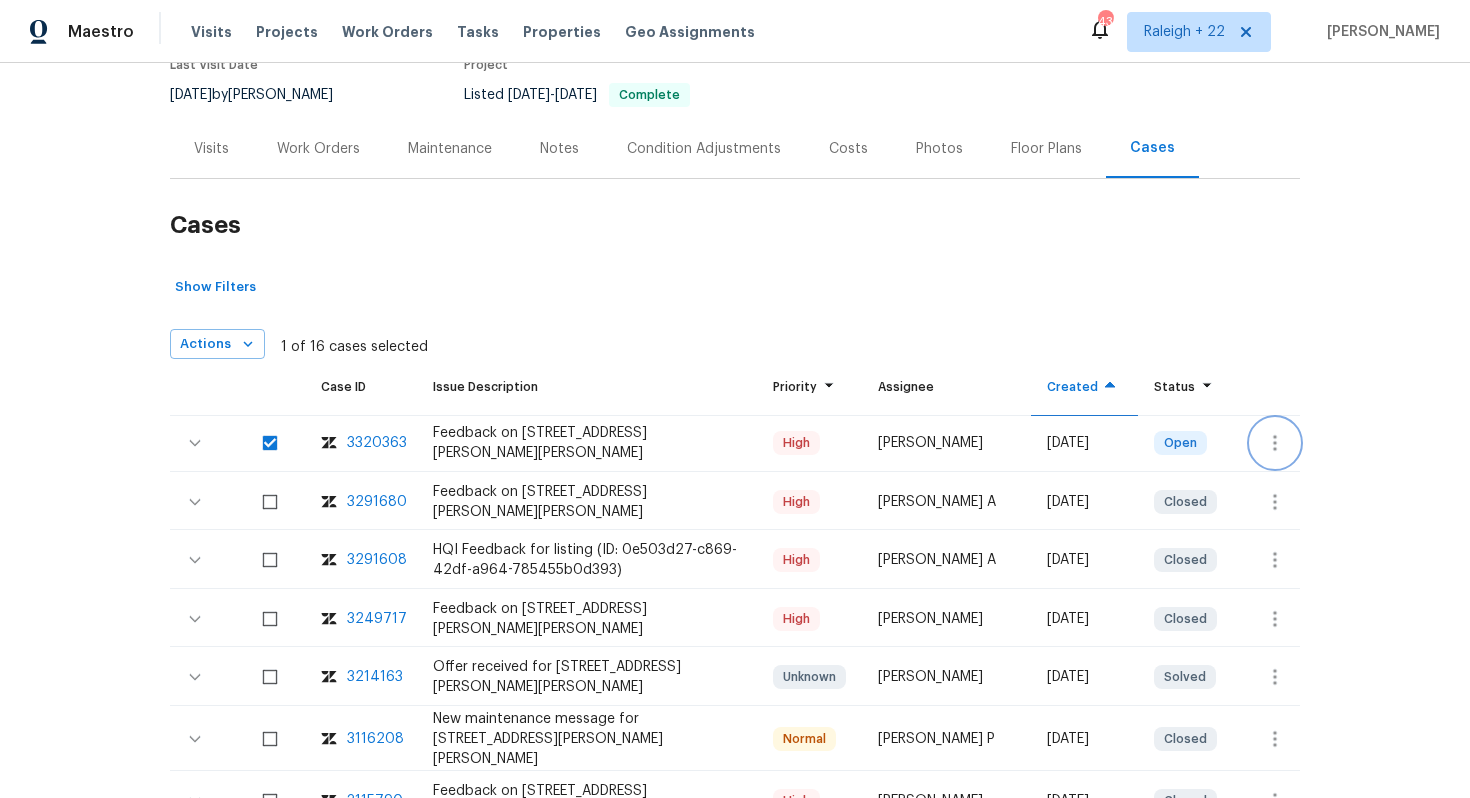 click 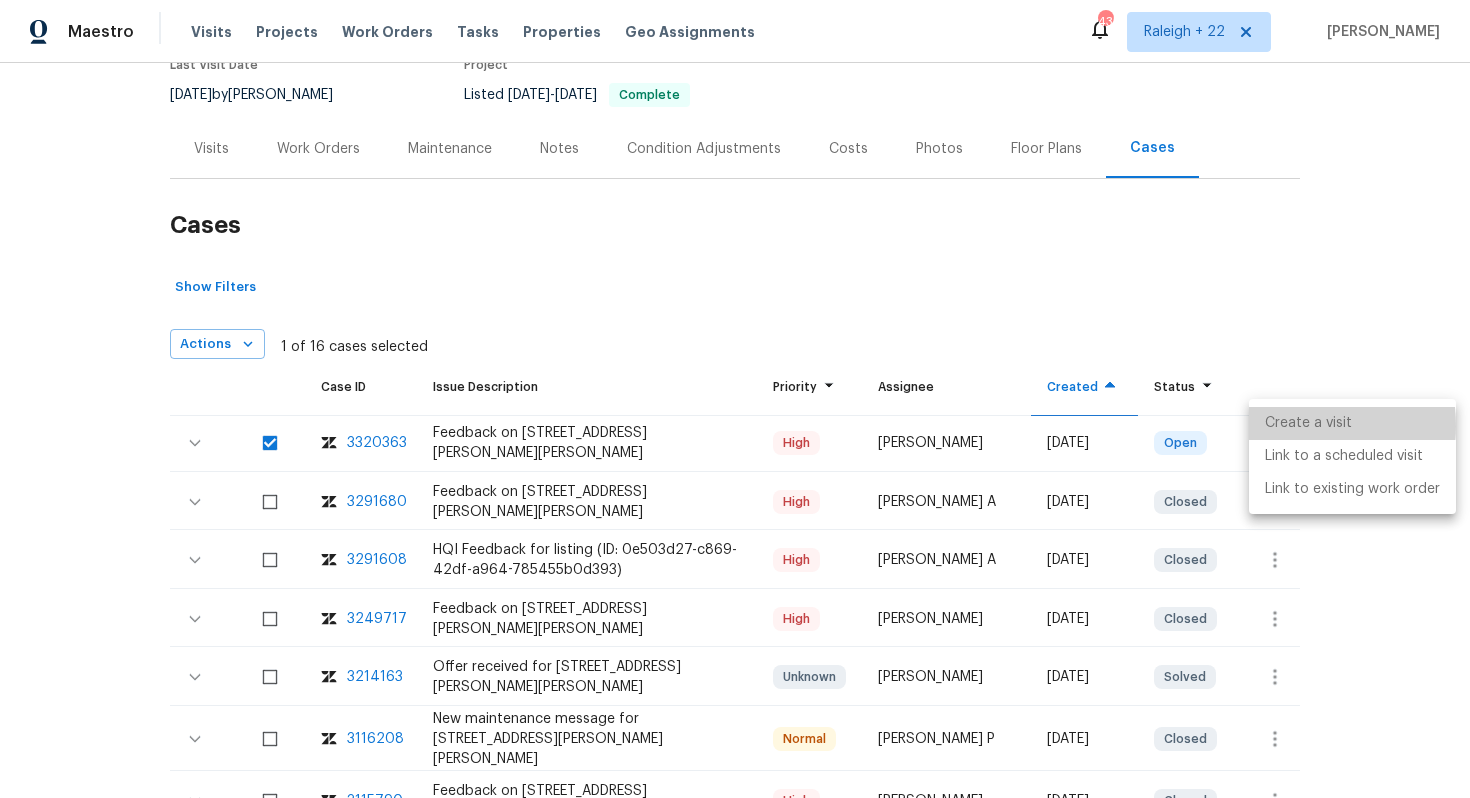 click on "Create a visit" at bounding box center [1352, 423] 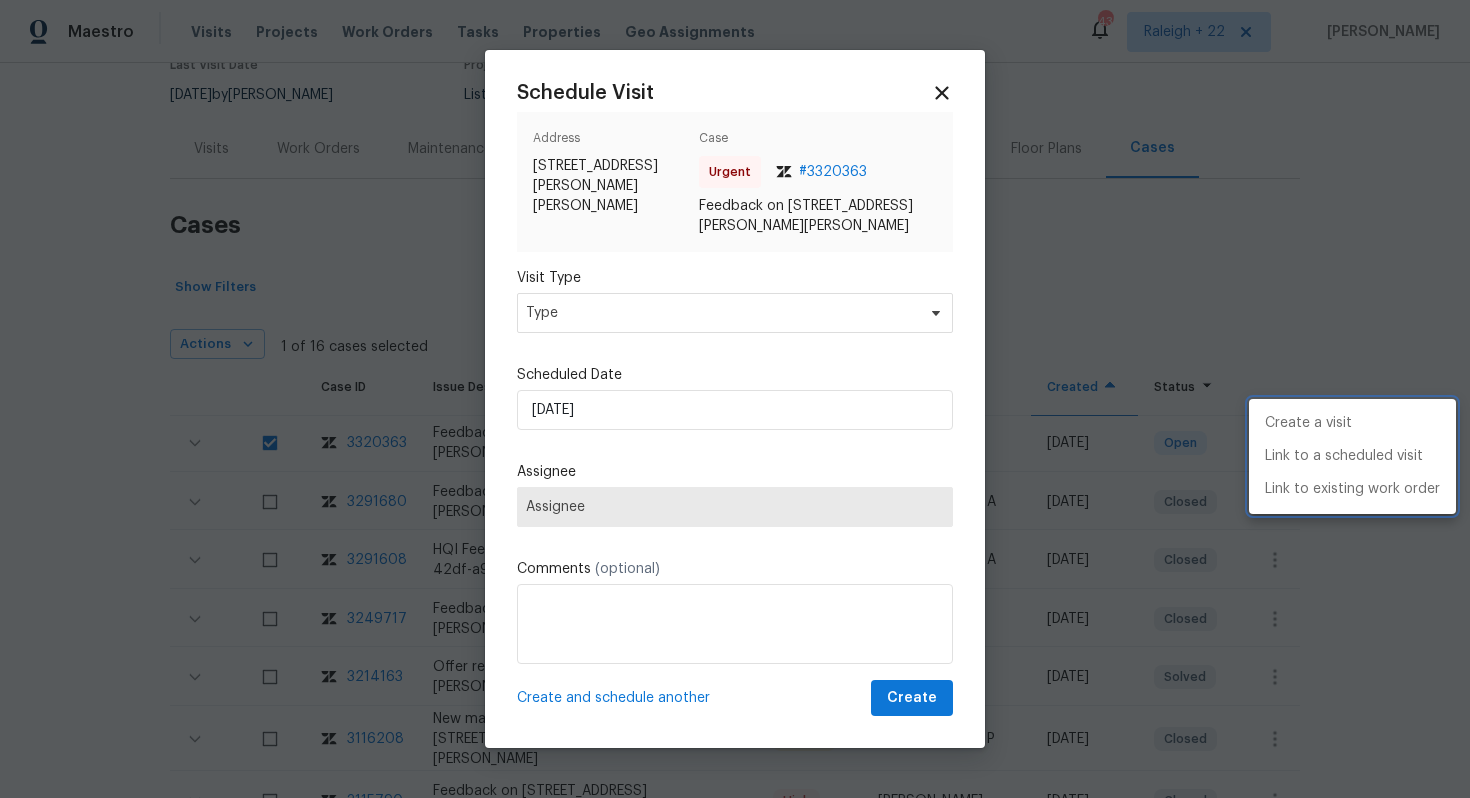 click at bounding box center [735, 399] 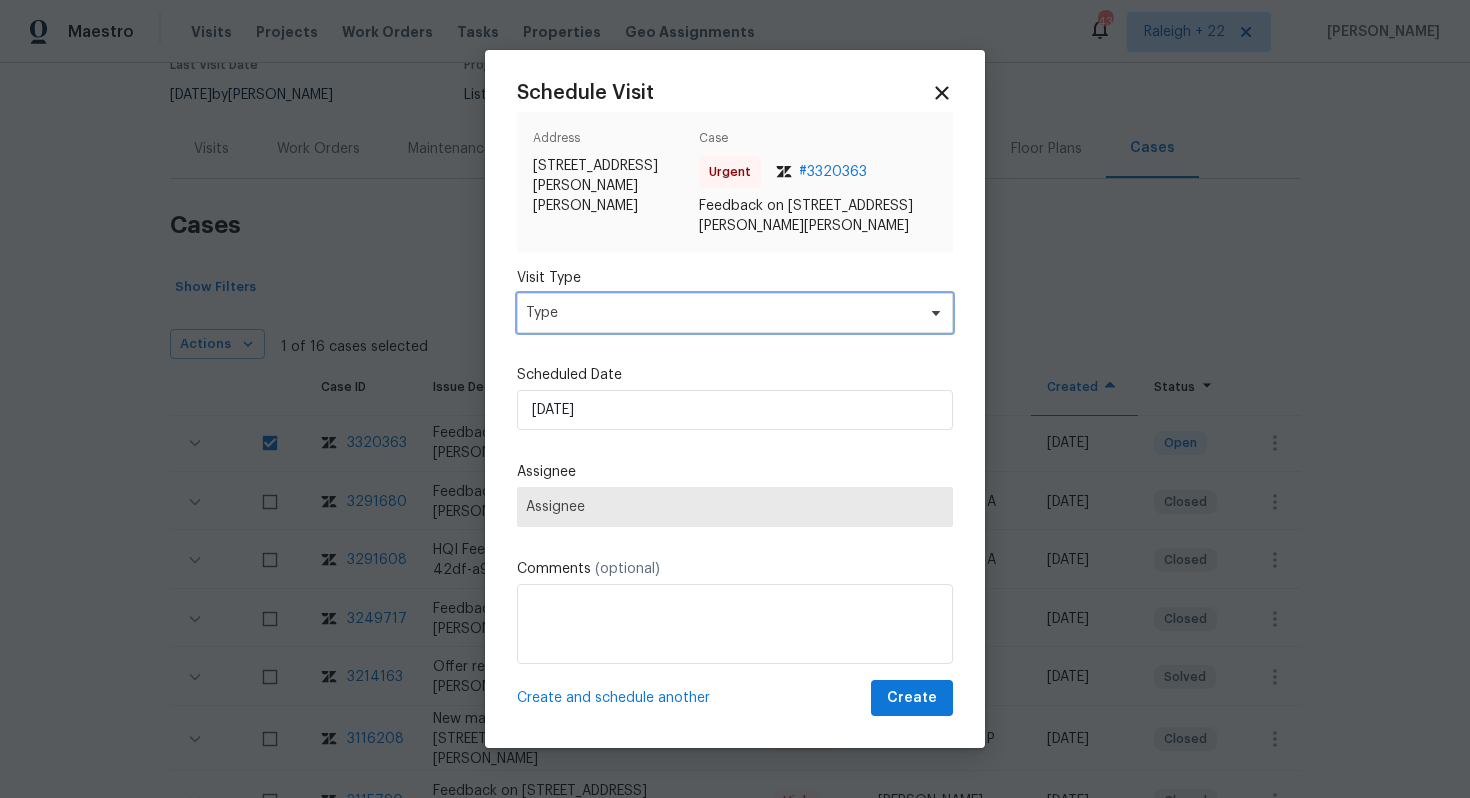 click on "Type" at bounding box center [720, 313] 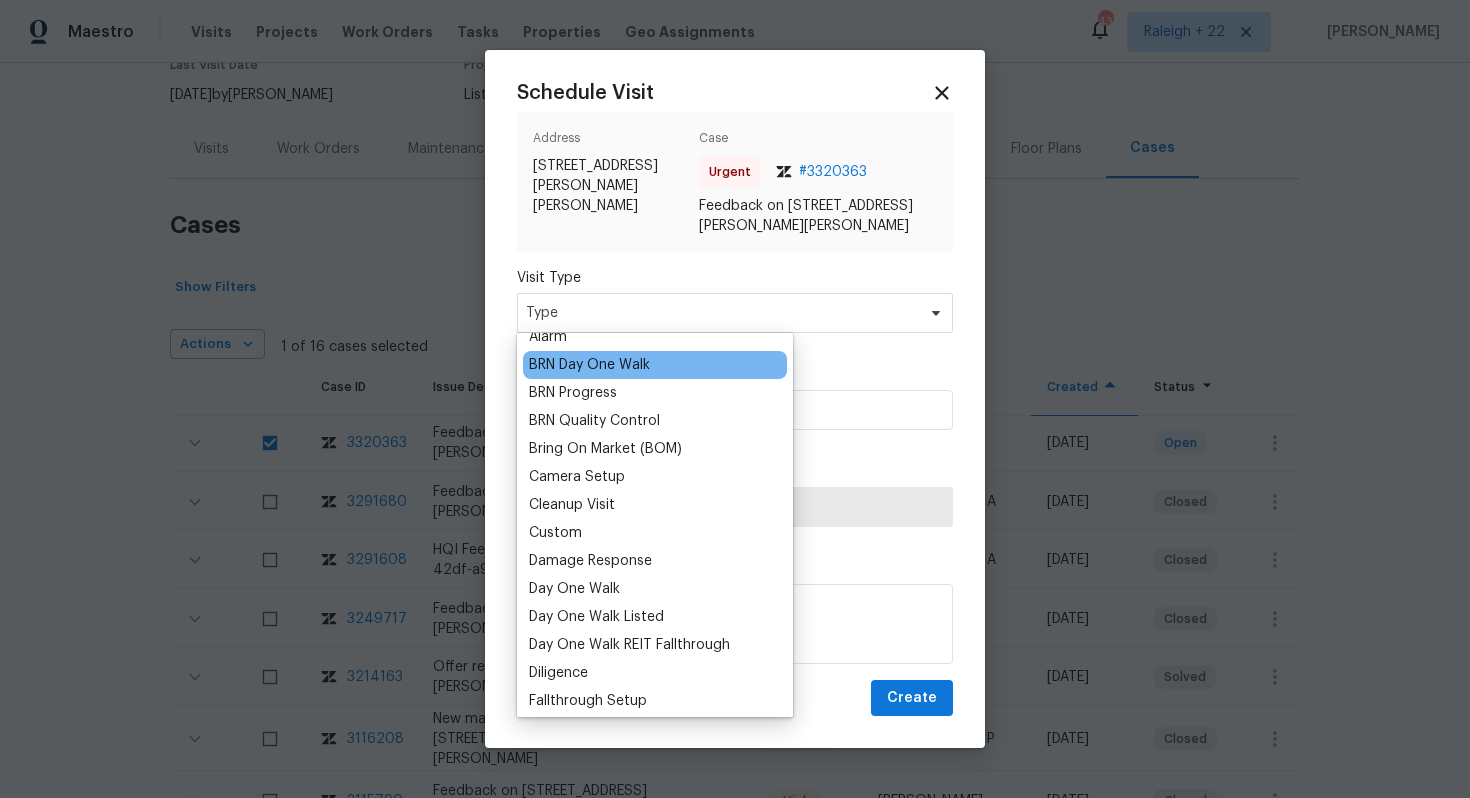 scroll, scrollTop: 0, scrollLeft: 0, axis: both 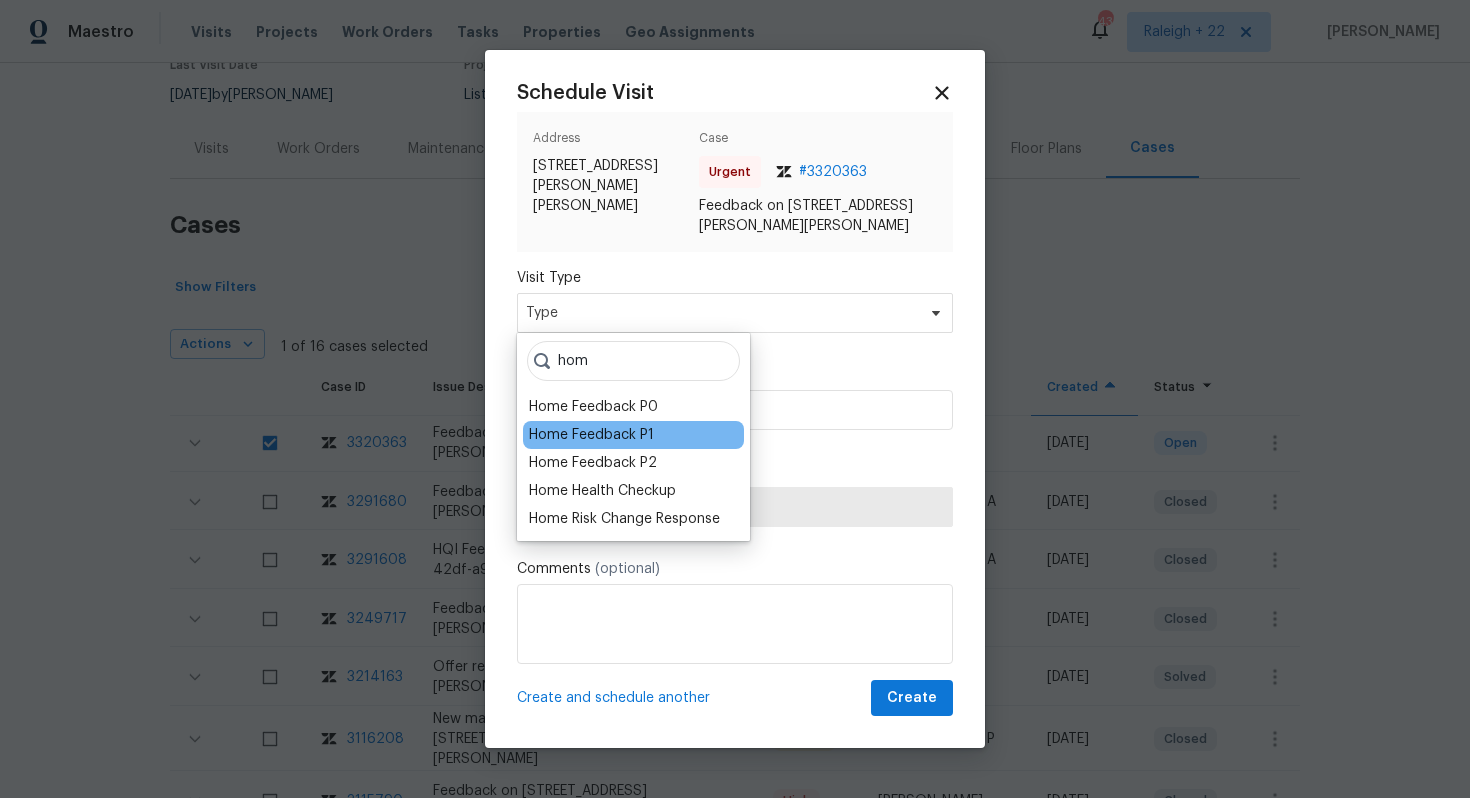 type on "hom" 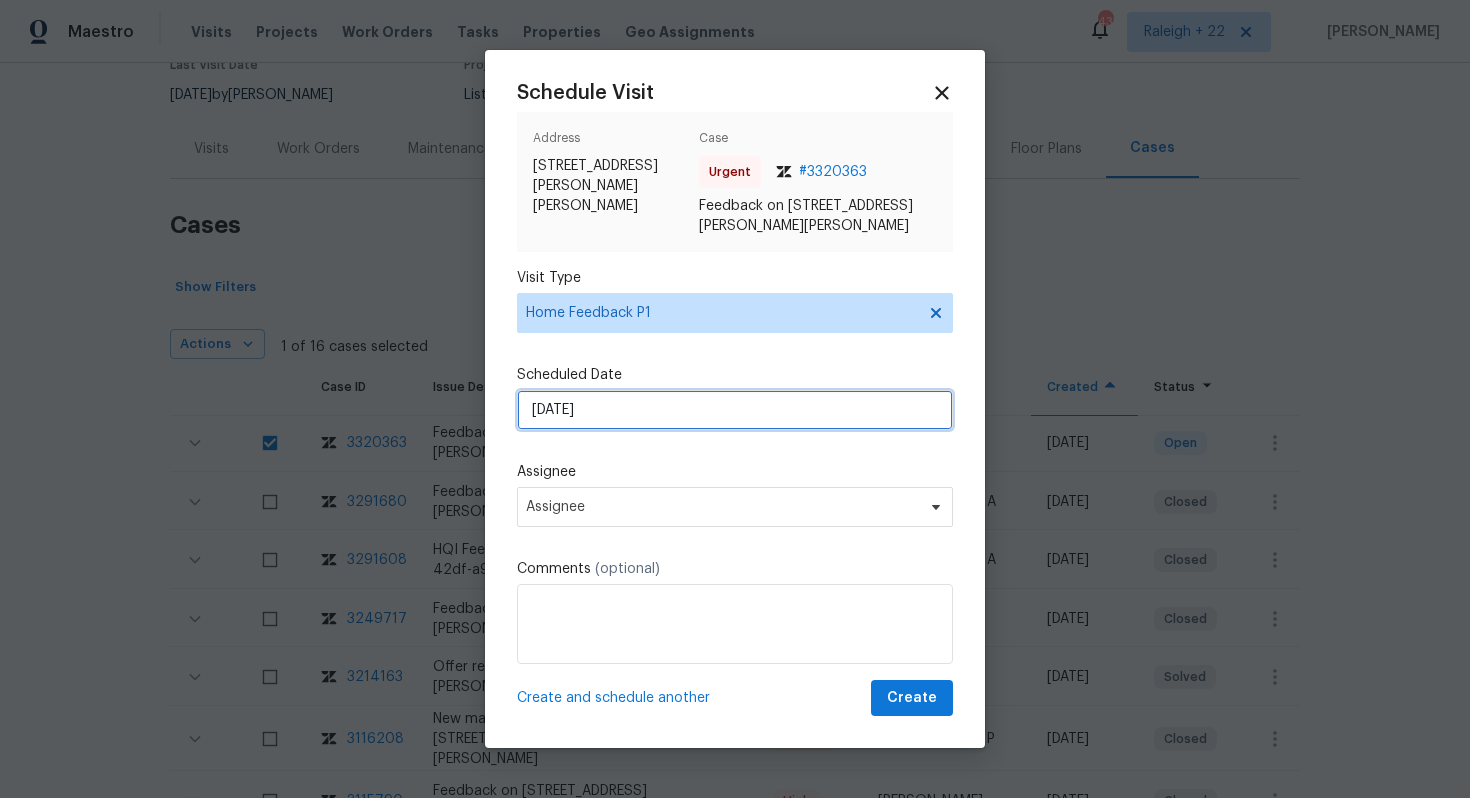 click on "[DATE]" at bounding box center (735, 410) 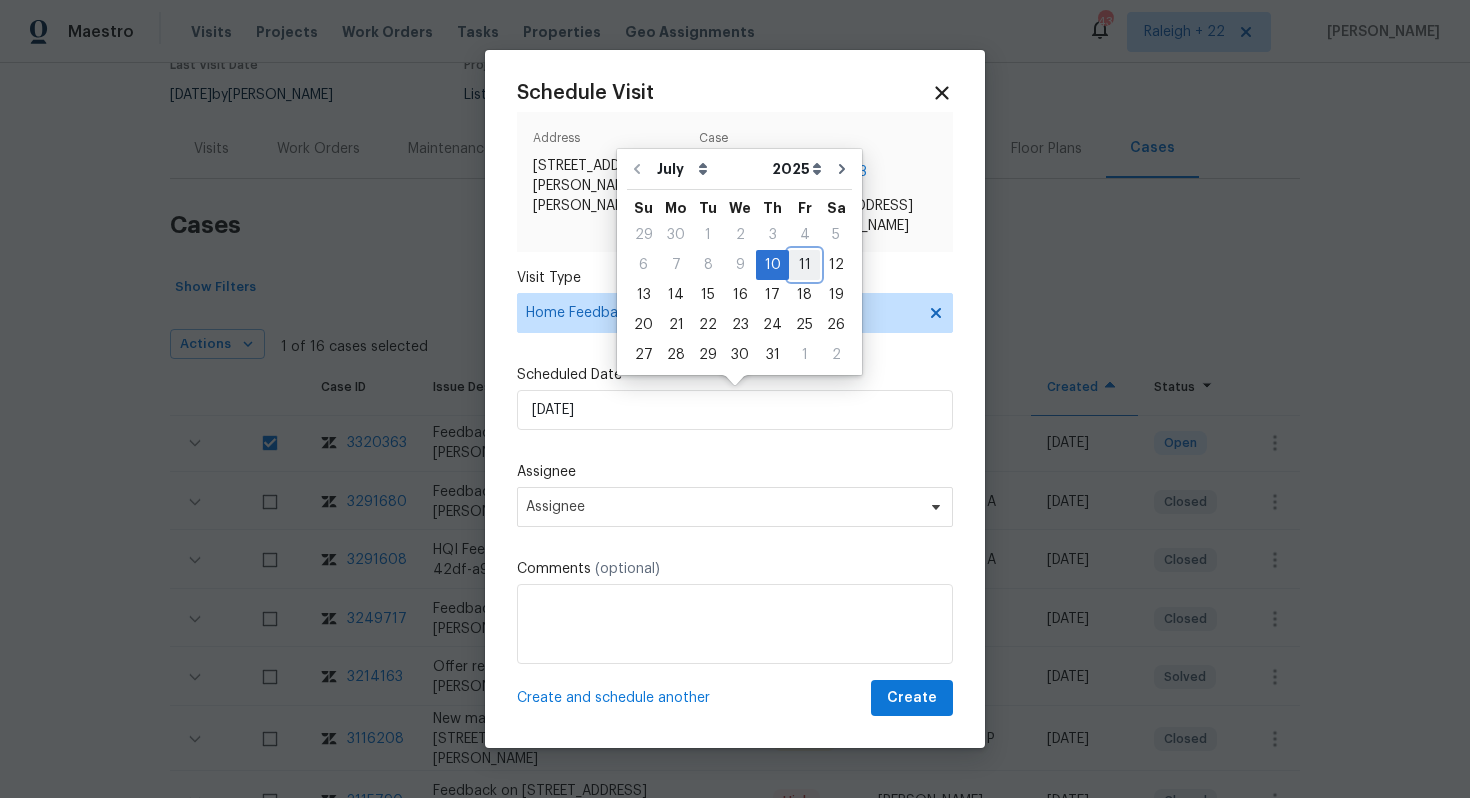 click on "11" at bounding box center [804, 265] 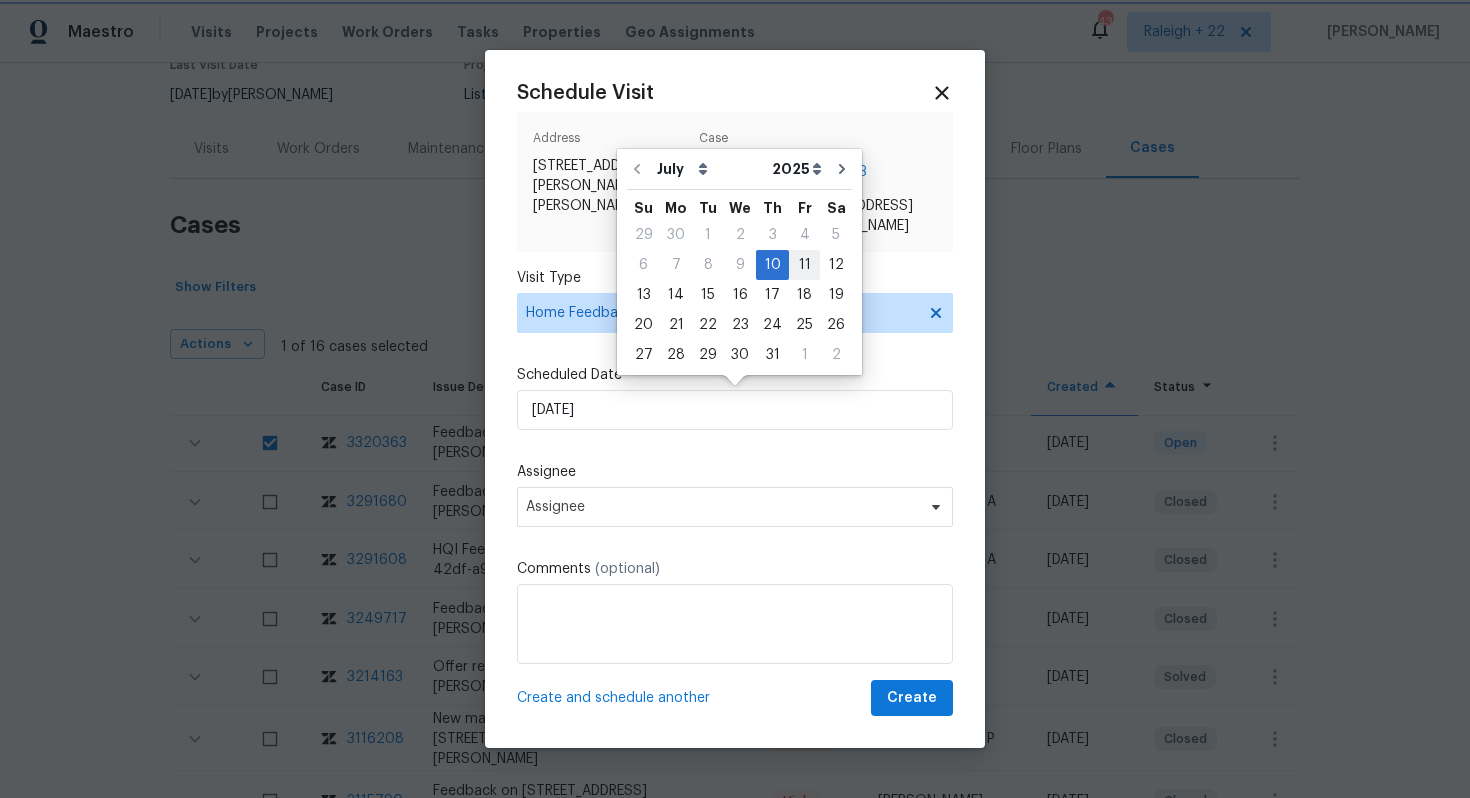 type on "[DATE]" 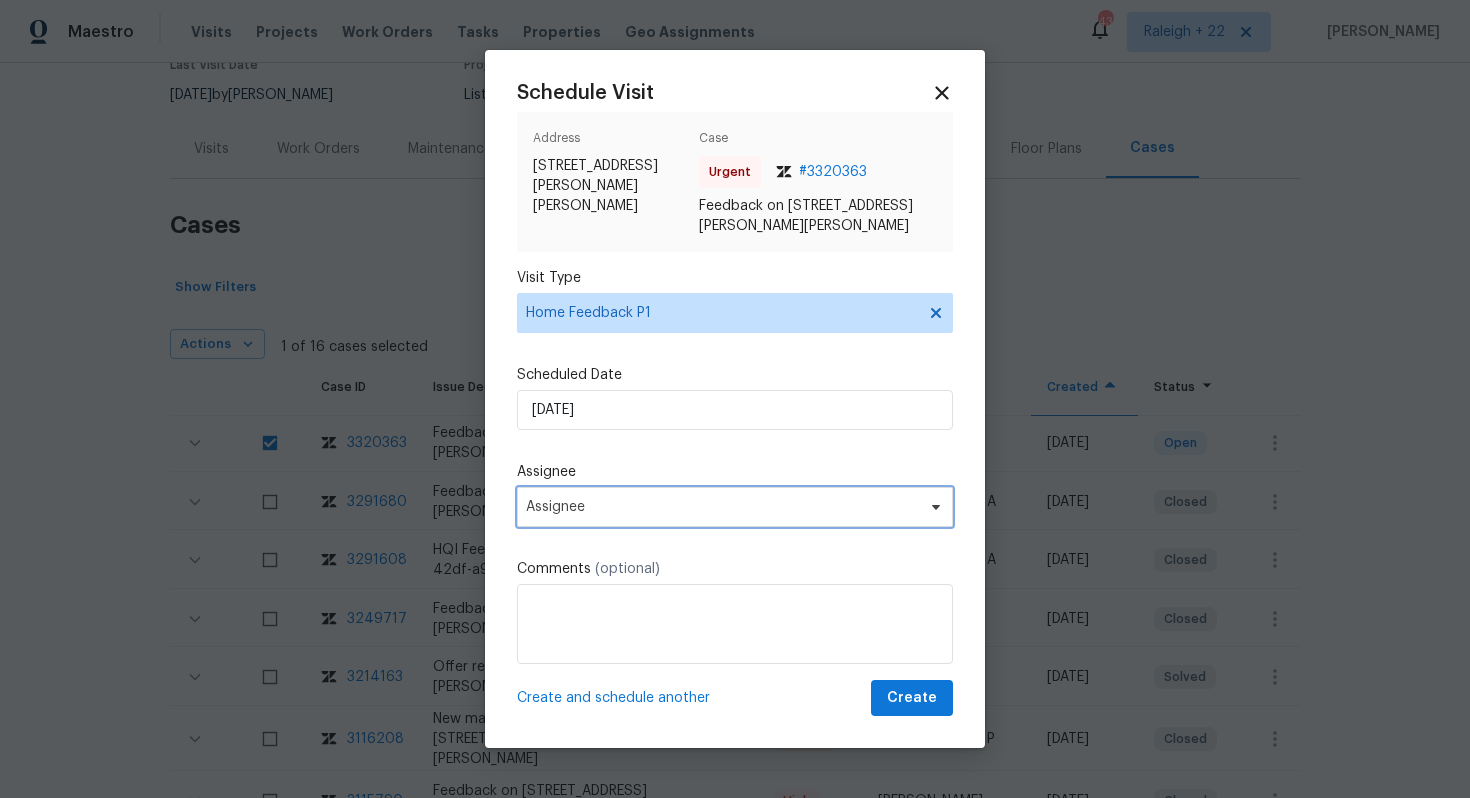 click on "Assignee" at bounding box center [722, 507] 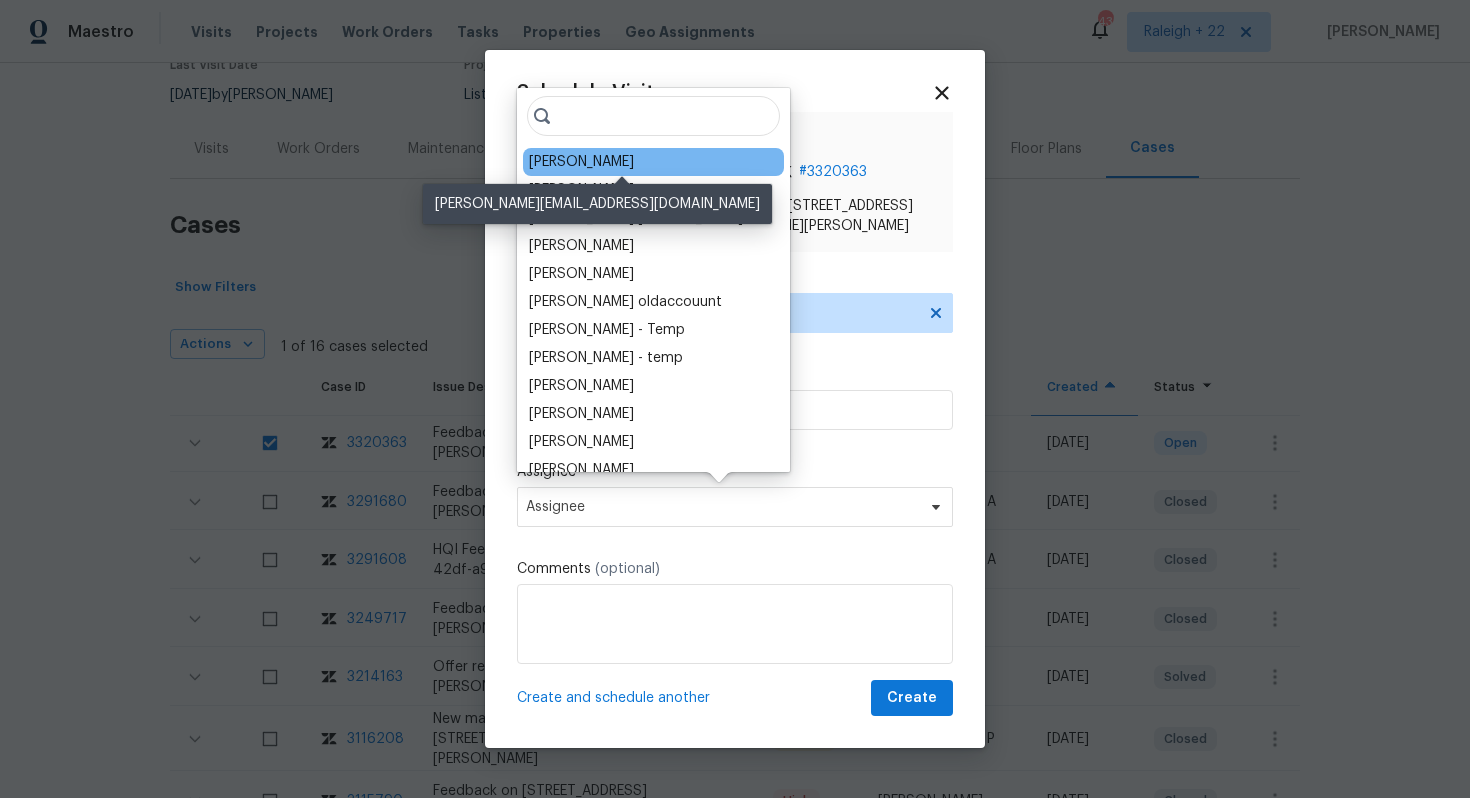 click on "[PERSON_NAME]" at bounding box center (581, 162) 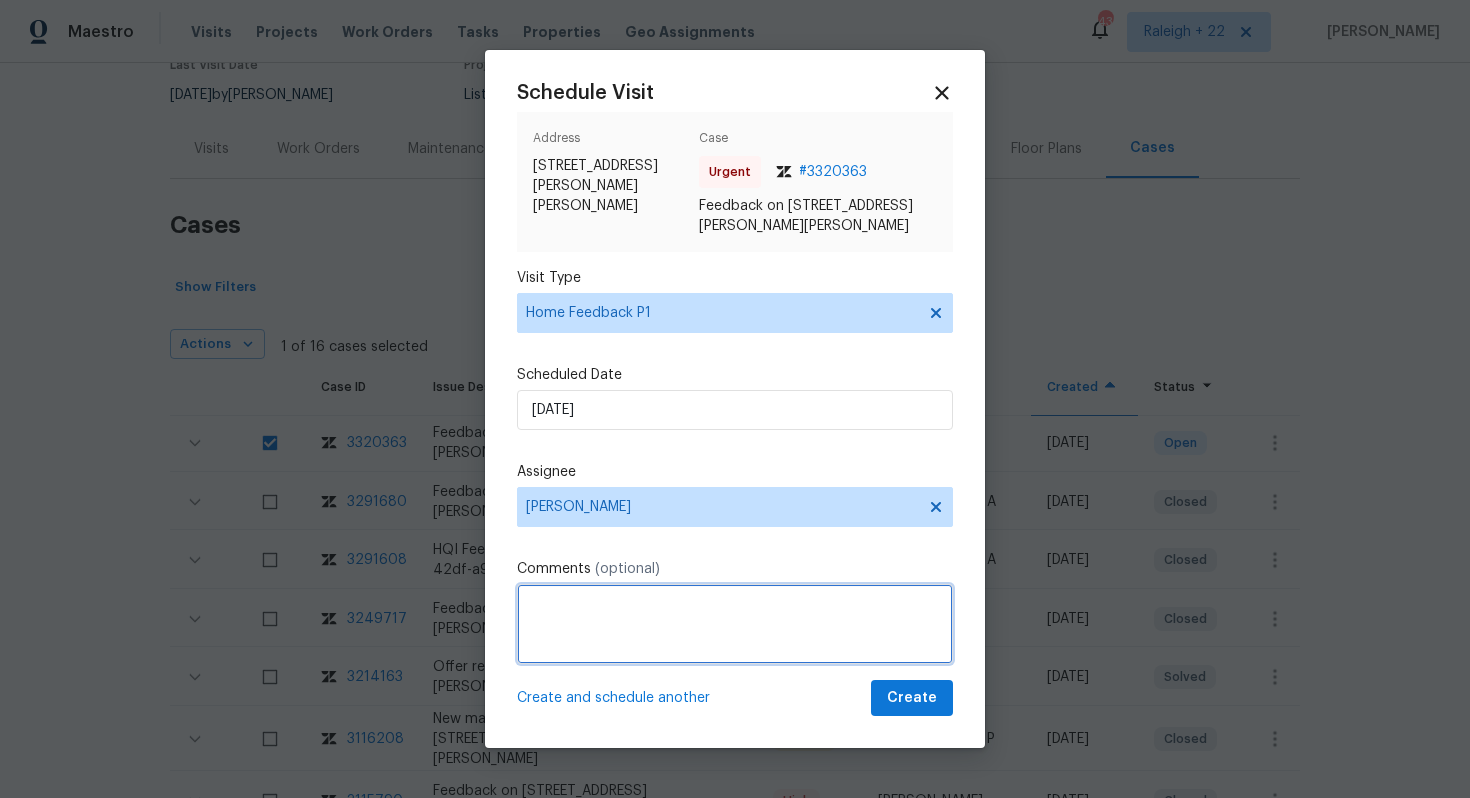 click at bounding box center (735, 624) 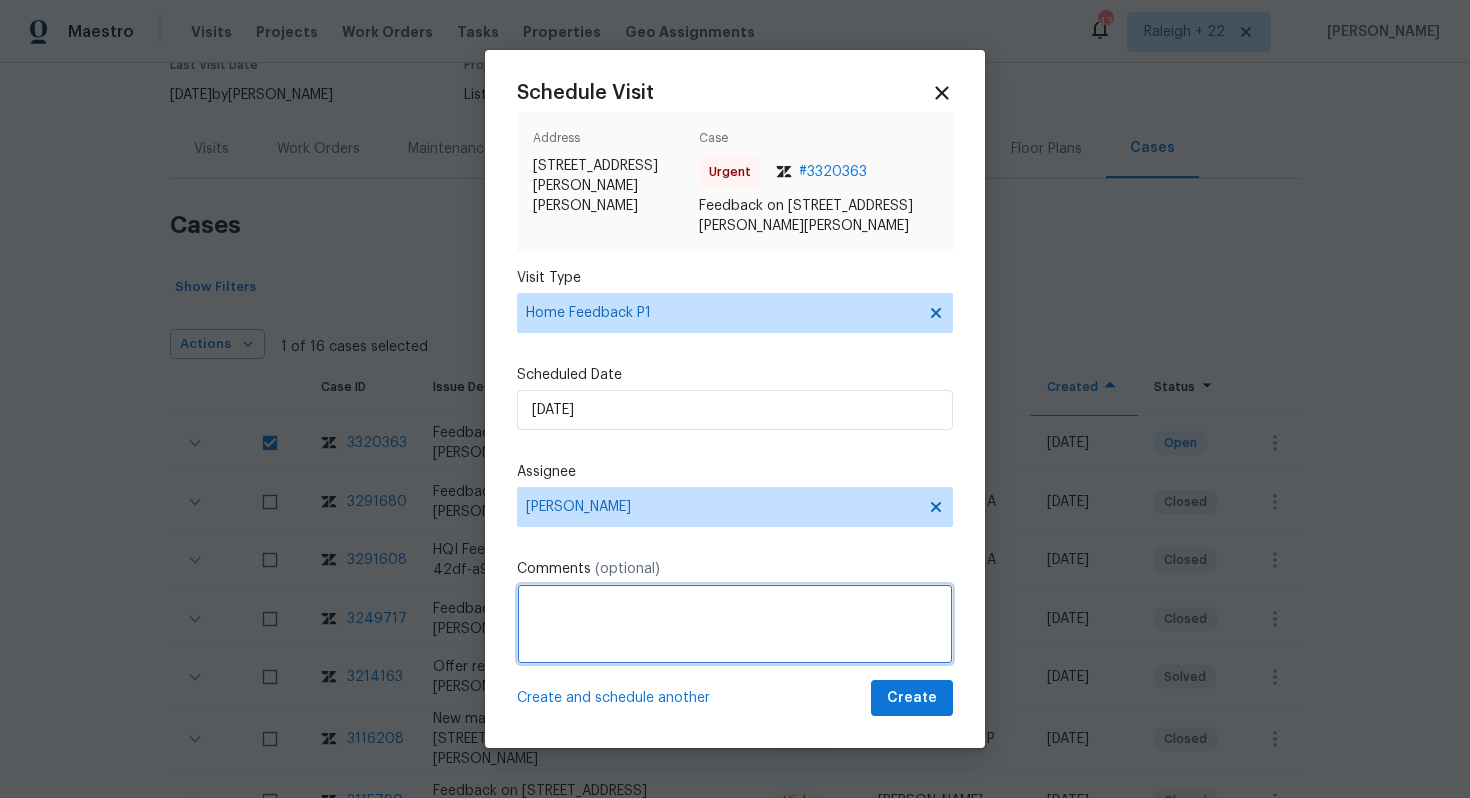 type on "F" 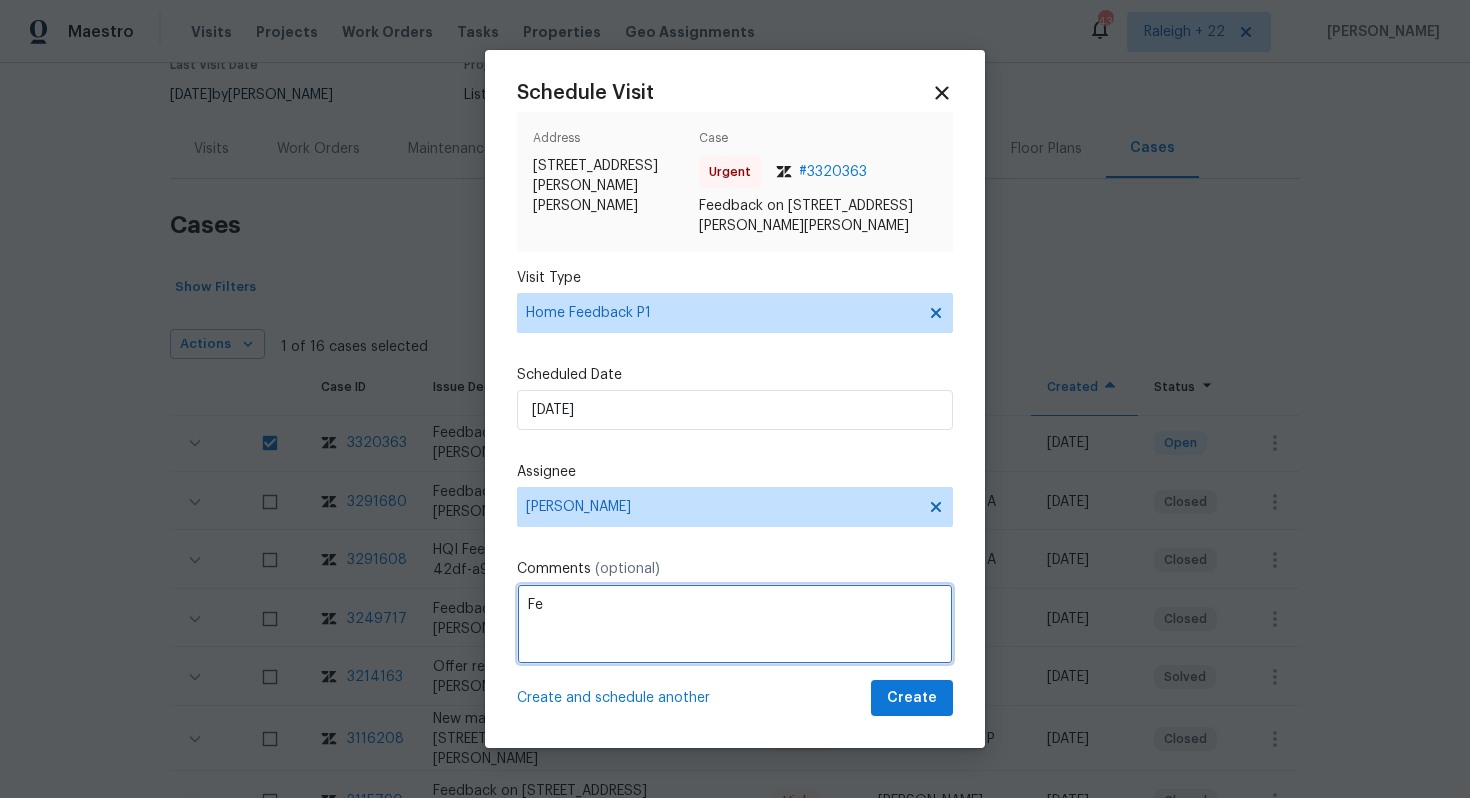 type on "F" 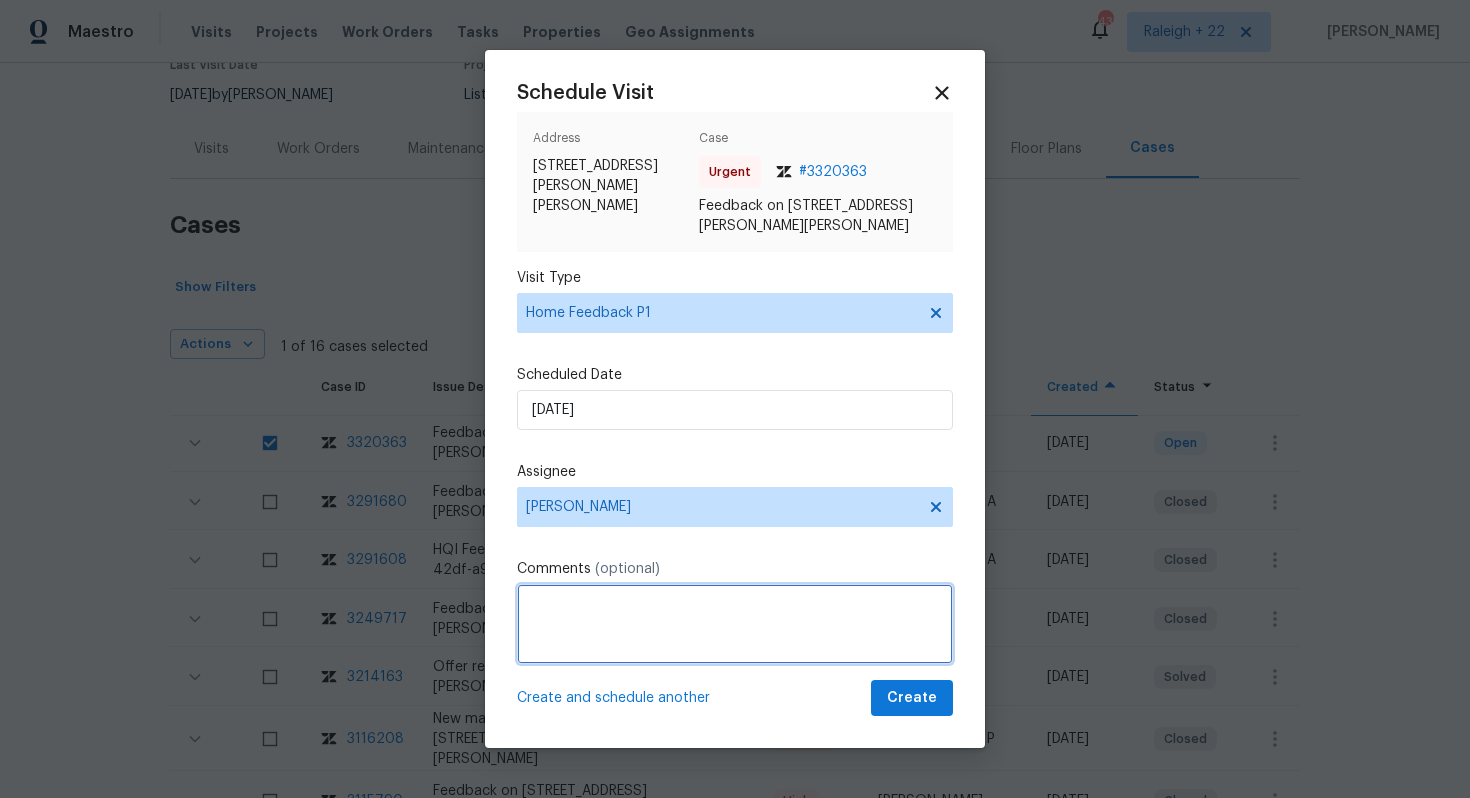 paste on "Agent calling for access, after full verification, I trued to give the access however she was unable to access to the property due to a second little gate who is blocking the access." 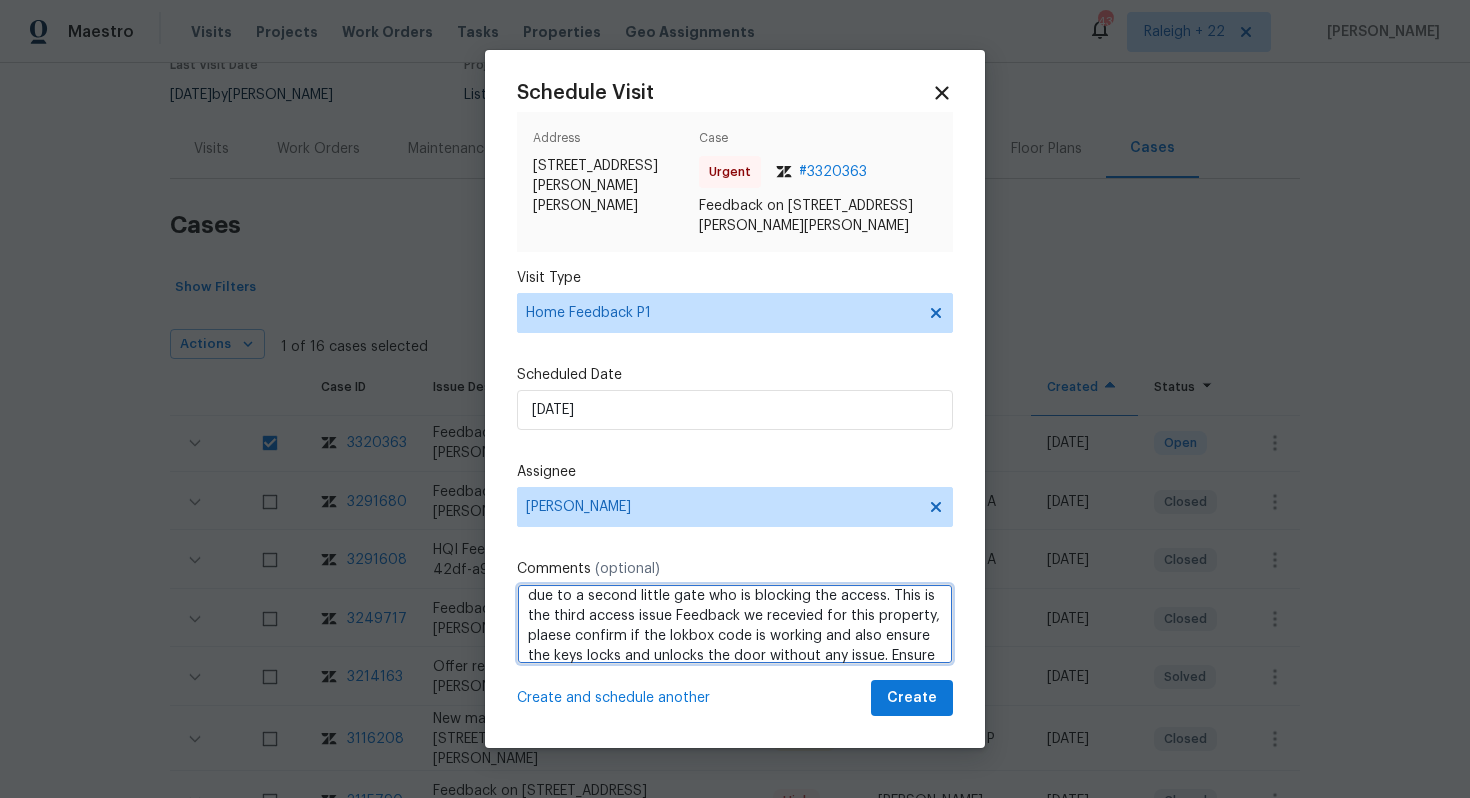scroll, scrollTop: 69, scrollLeft: 0, axis: vertical 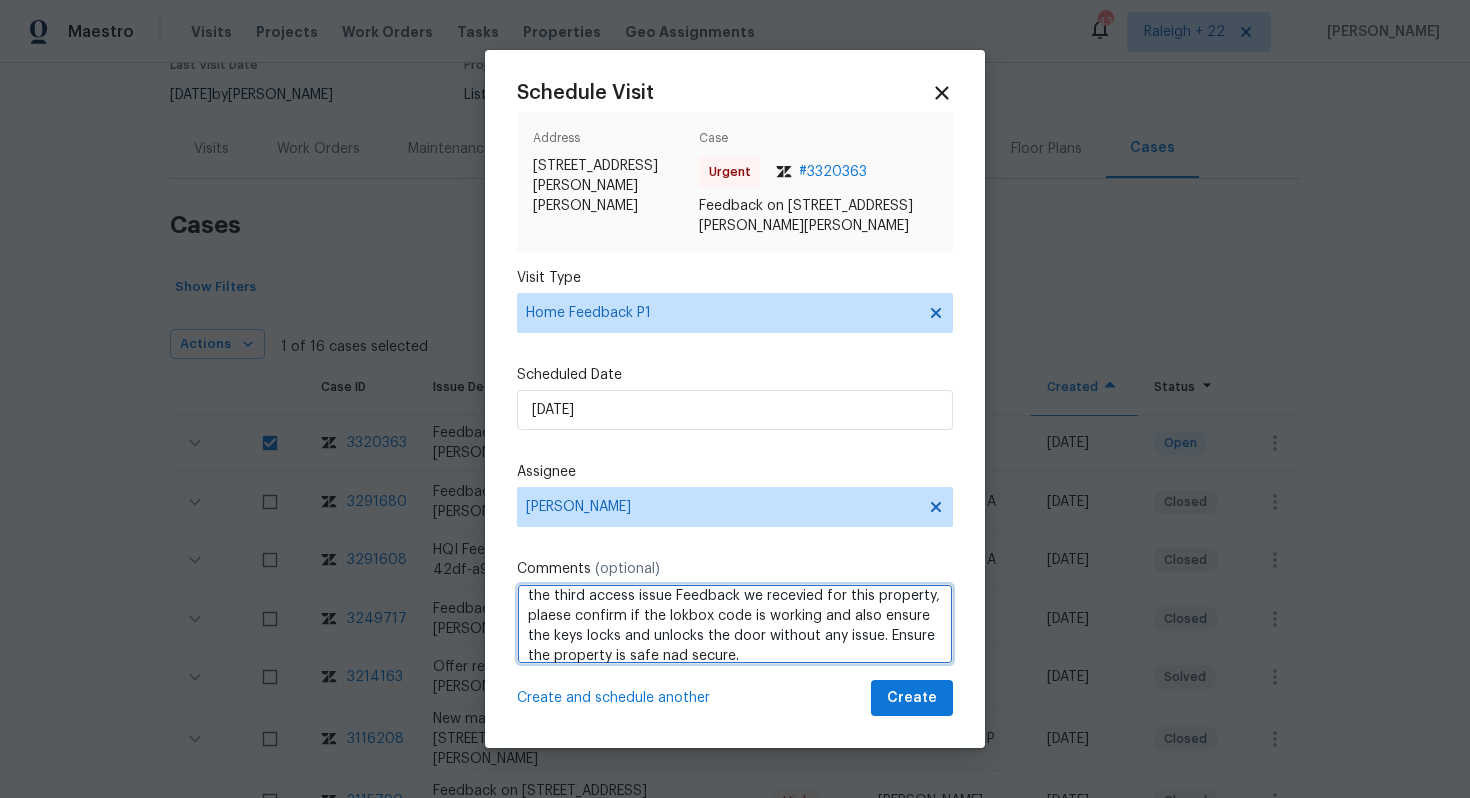 click on "Agent calling for access, after full verification, I trued to give the access however she was unable to access to the property due to a second little gate who is blocking the access. This is the third access issue Feedback we recevied for this property, plaese confirm if the lokbox code is working and also ensure the keys locks and unlocks the door without any issue. Ensure the property is safe nad secure." at bounding box center [735, 624] 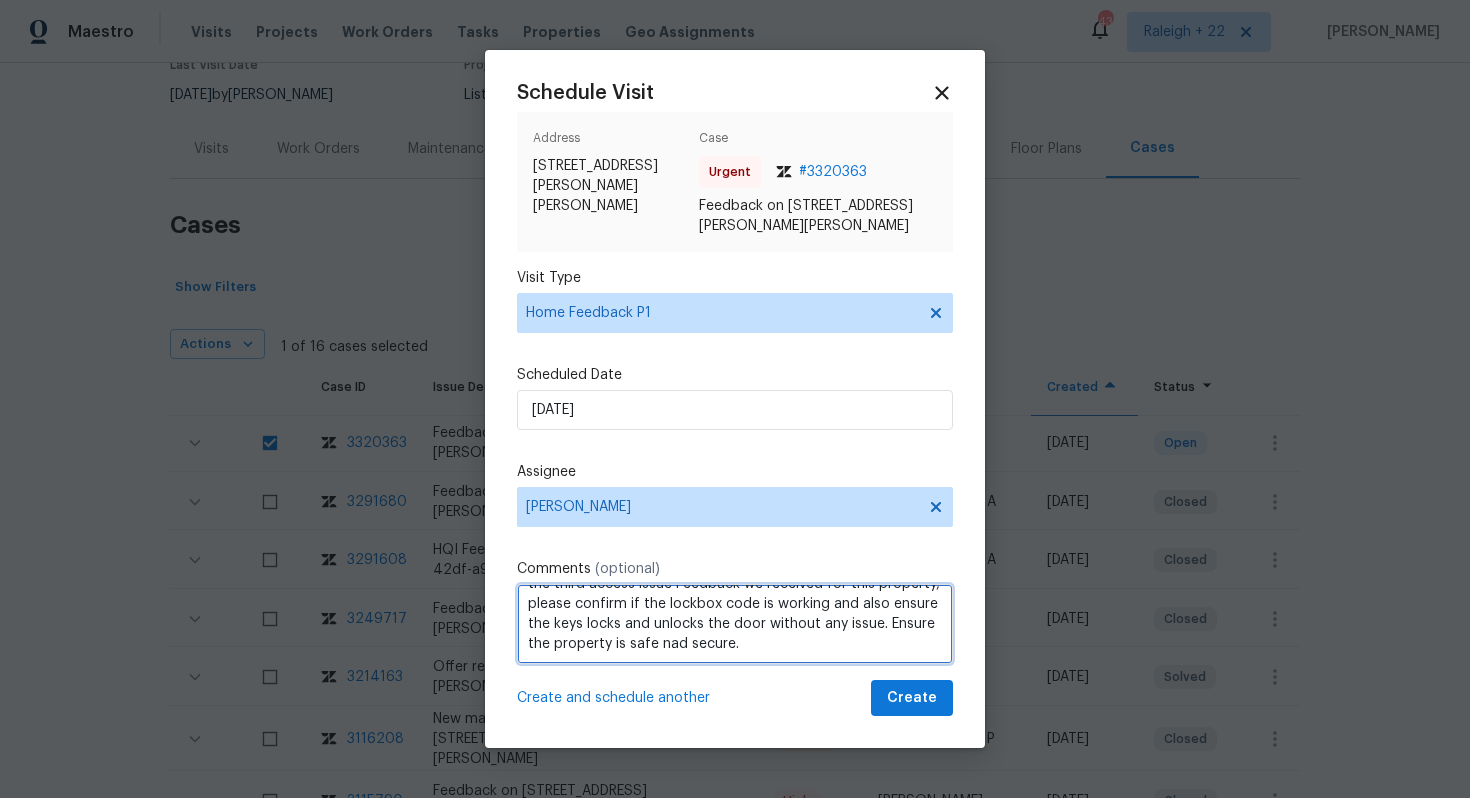 scroll, scrollTop: 82, scrollLeft: 0, axis: vertical 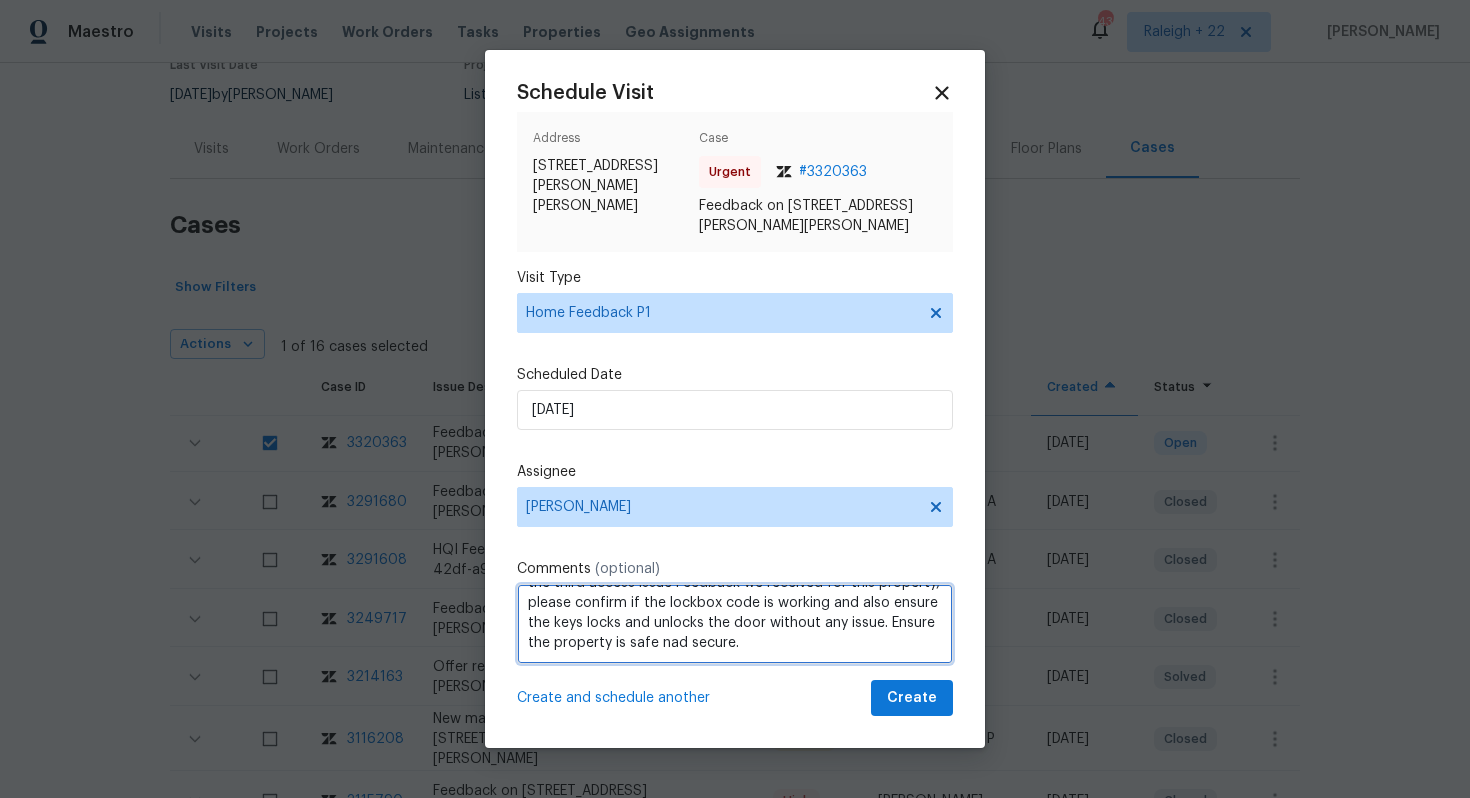 click on "Agent calling for access, after full verification, I trued to give the access however she was unable to access to the property due to a second little gate who is blocking the access. This is the third access issue Feedback we received for this property, please confirm if the lockbox code is working and also ensure the keys locks and unlocks the door without any issue. Ensure the property is safe nad secure." at bounding box center [735, 624] 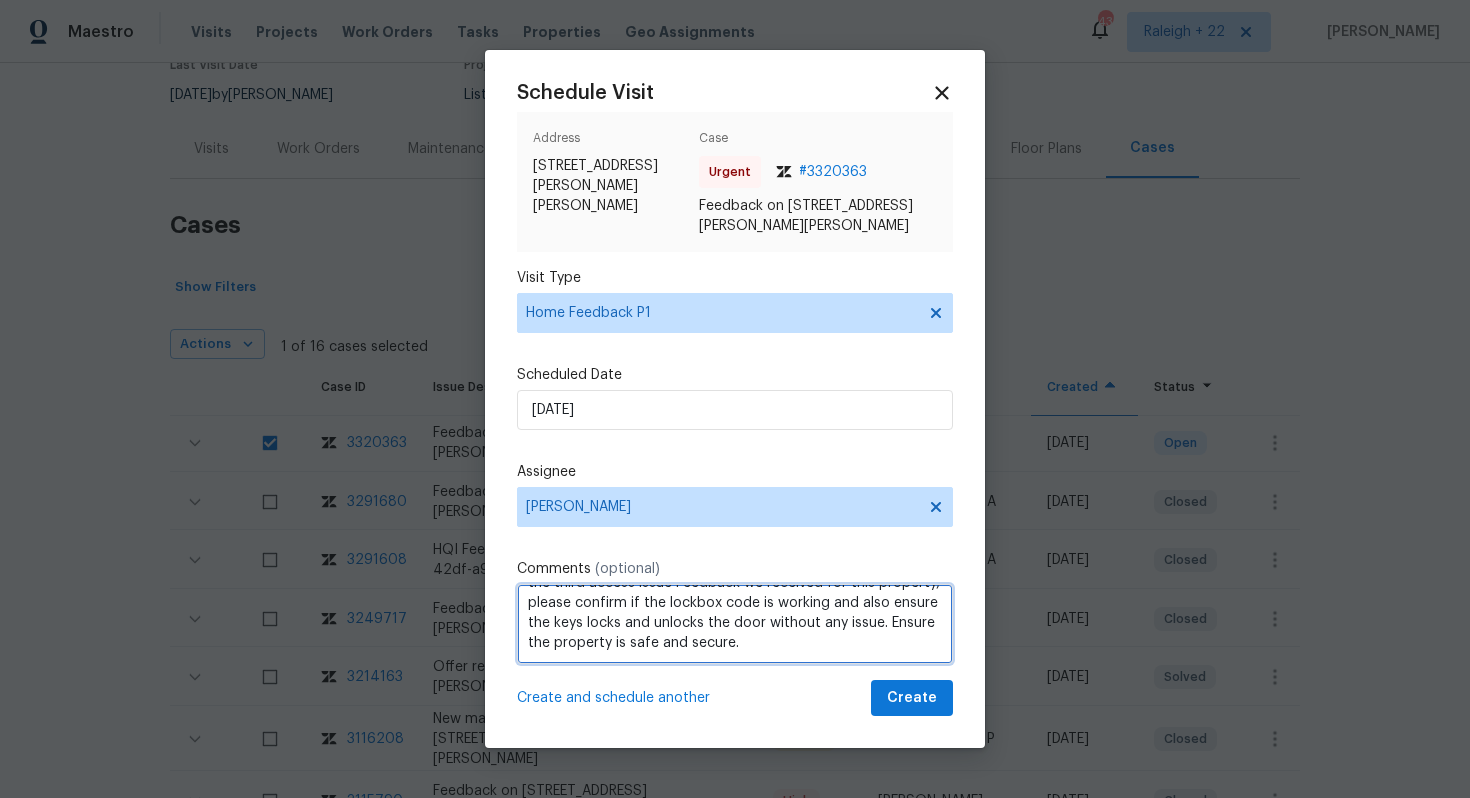 click on "Agent calling for access, after full verification, I trued to give the access however she was unable to access to the property due to a second little gate who is blocking the access. This is the third access issue Feedback we received for this property, please confirm if the lockbox code is working and also ensure the keys locks and unlocks the door without any issue. Ensure the property is safe and secure." at bounding box center [735, 624] 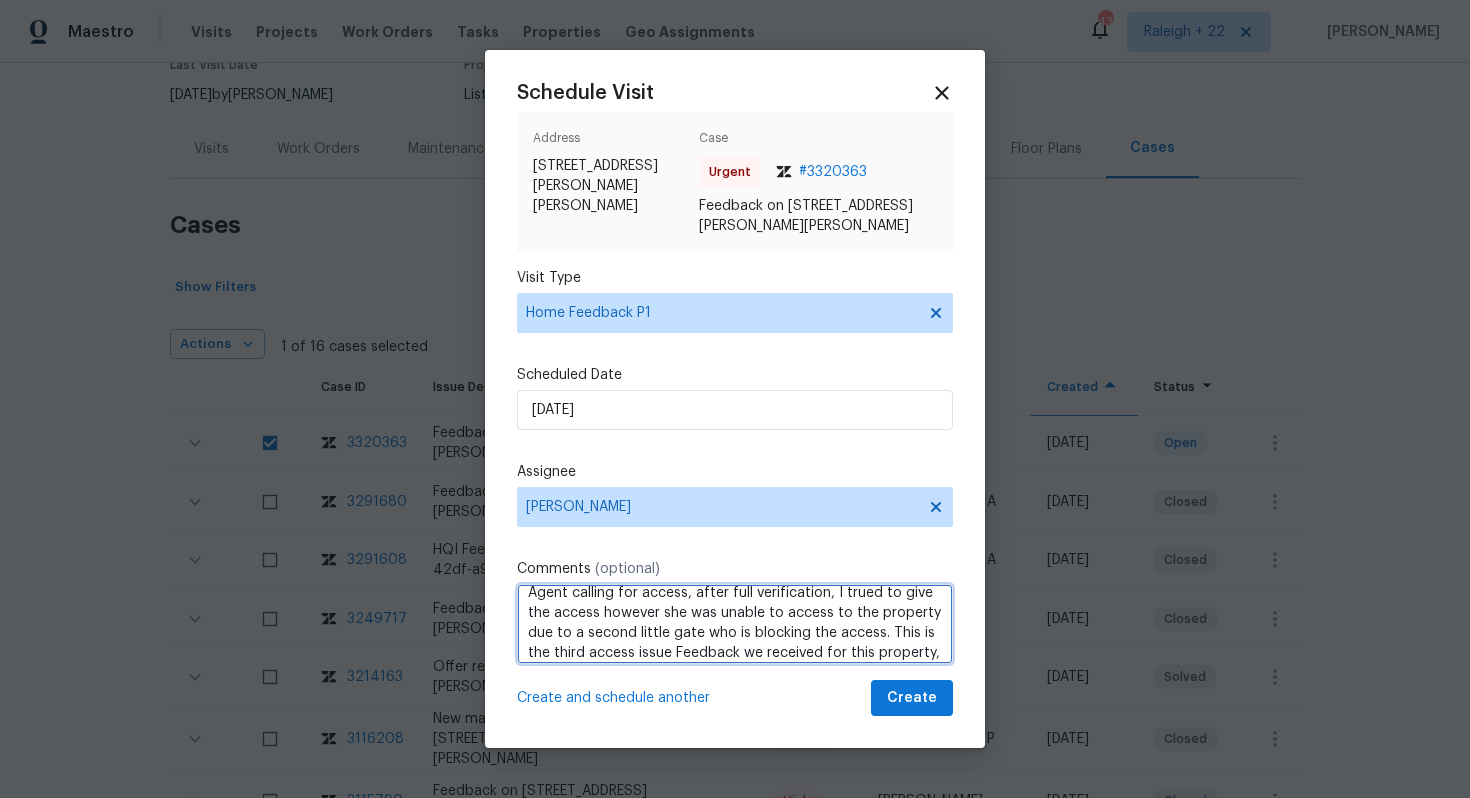 scroll, scrollTop: 17, scrollLeft: 0, axis: vertical 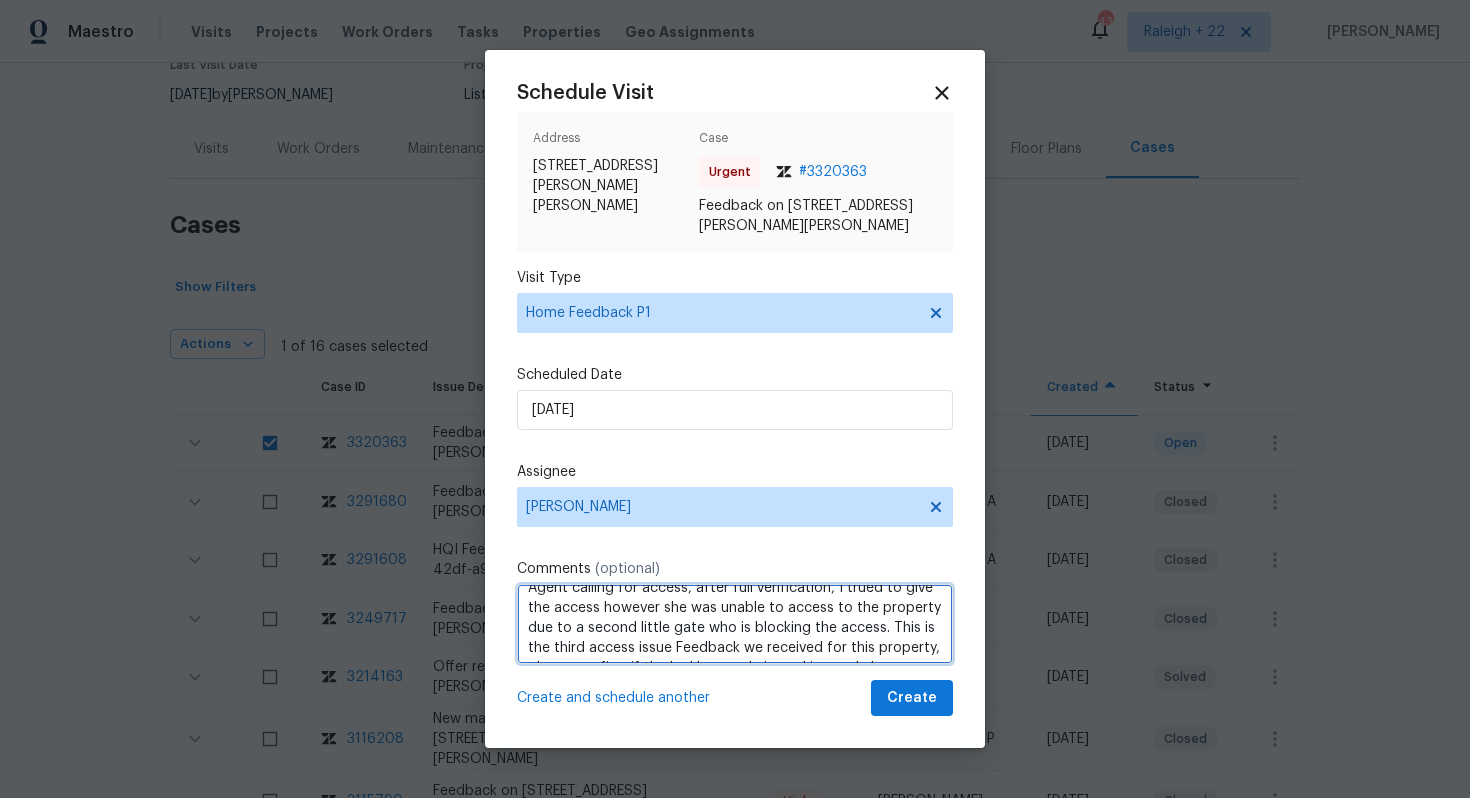 click on "Agent calling for access, after full verification, I trued to give the access however she was unable to access to the property due to a second little gate who is blocking the access. This is the third access issue Feedback we received for this property, please confirm if the lockbox code is working and also ensure the keys locks and unlocks the door without any issue. Ensure the property is safe and secure." at bounding box center [735, 624] 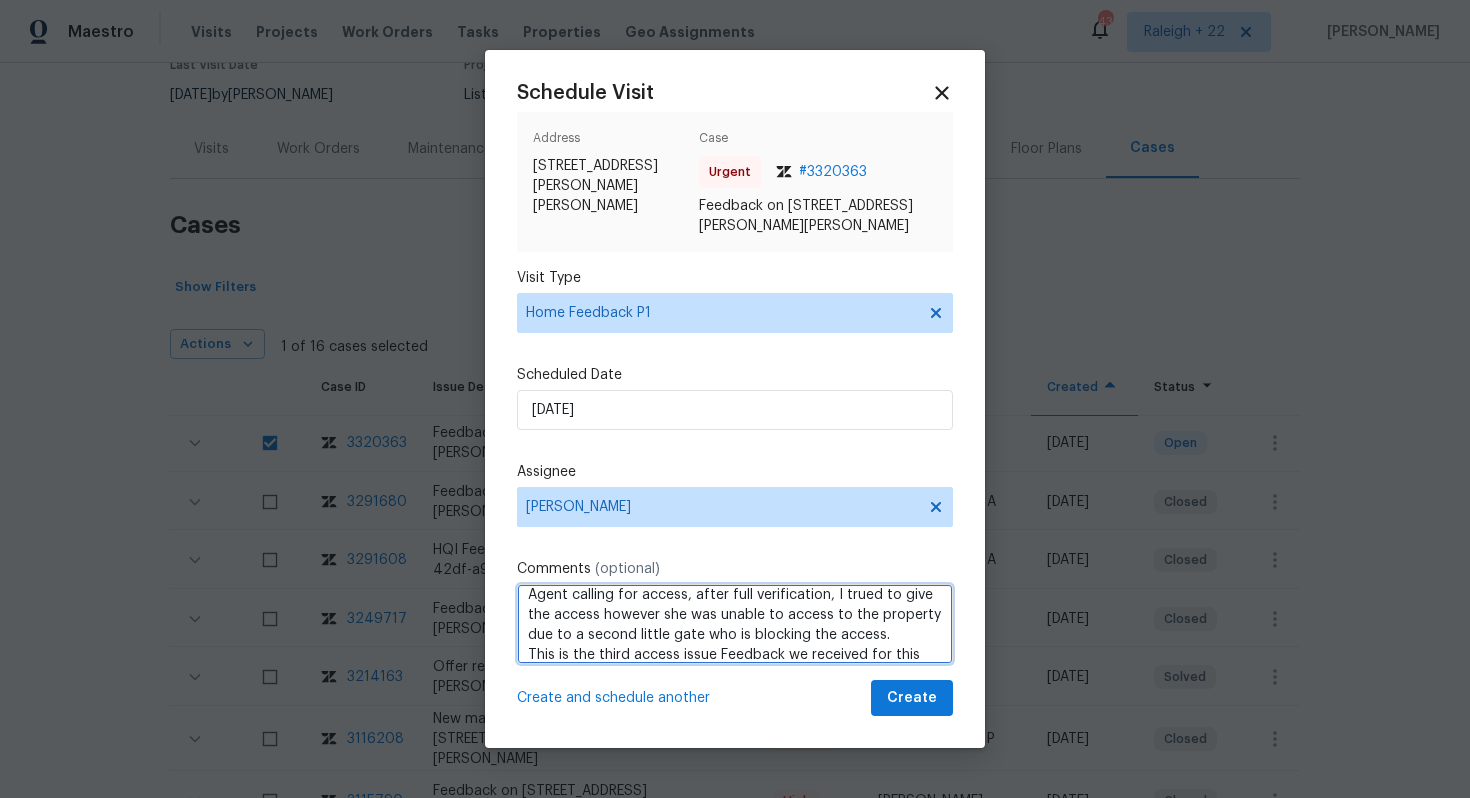 scroll, scrollTop: 0, scrollLeft: 0, axis: both 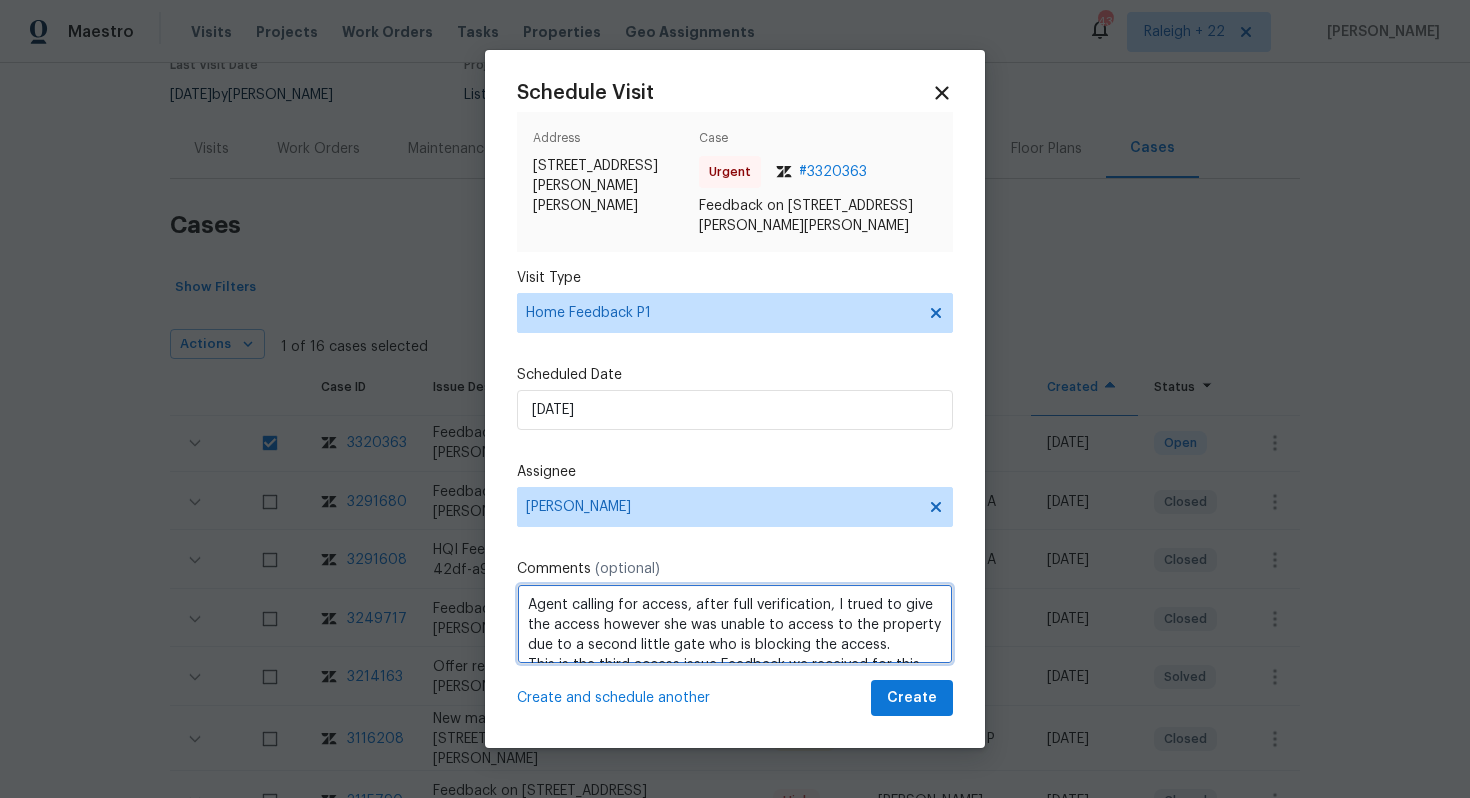 click on "Agent calling for access, after full verification, I trued to give the access however she was unable to access to the property due to a second little gate who is blocking the access.
This is the third access issue Feedback we received for this property, please confirm if the lockbox code is working and also ensure the keys locks and unlocks the door without any issue. Ensure the property is safe and secure." at bounding box center [735, 624] 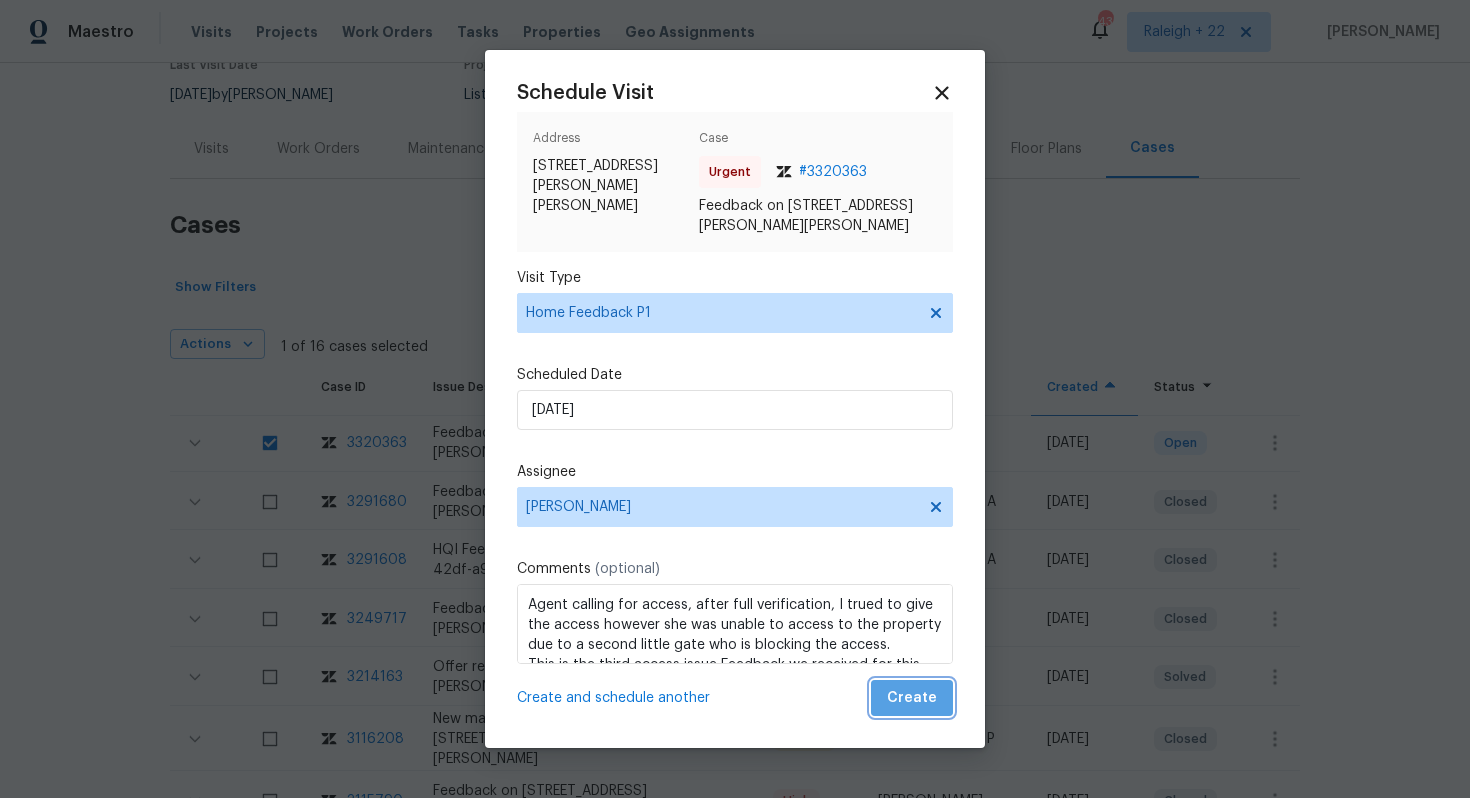 click on "Create" at bounding box center [912, 698] 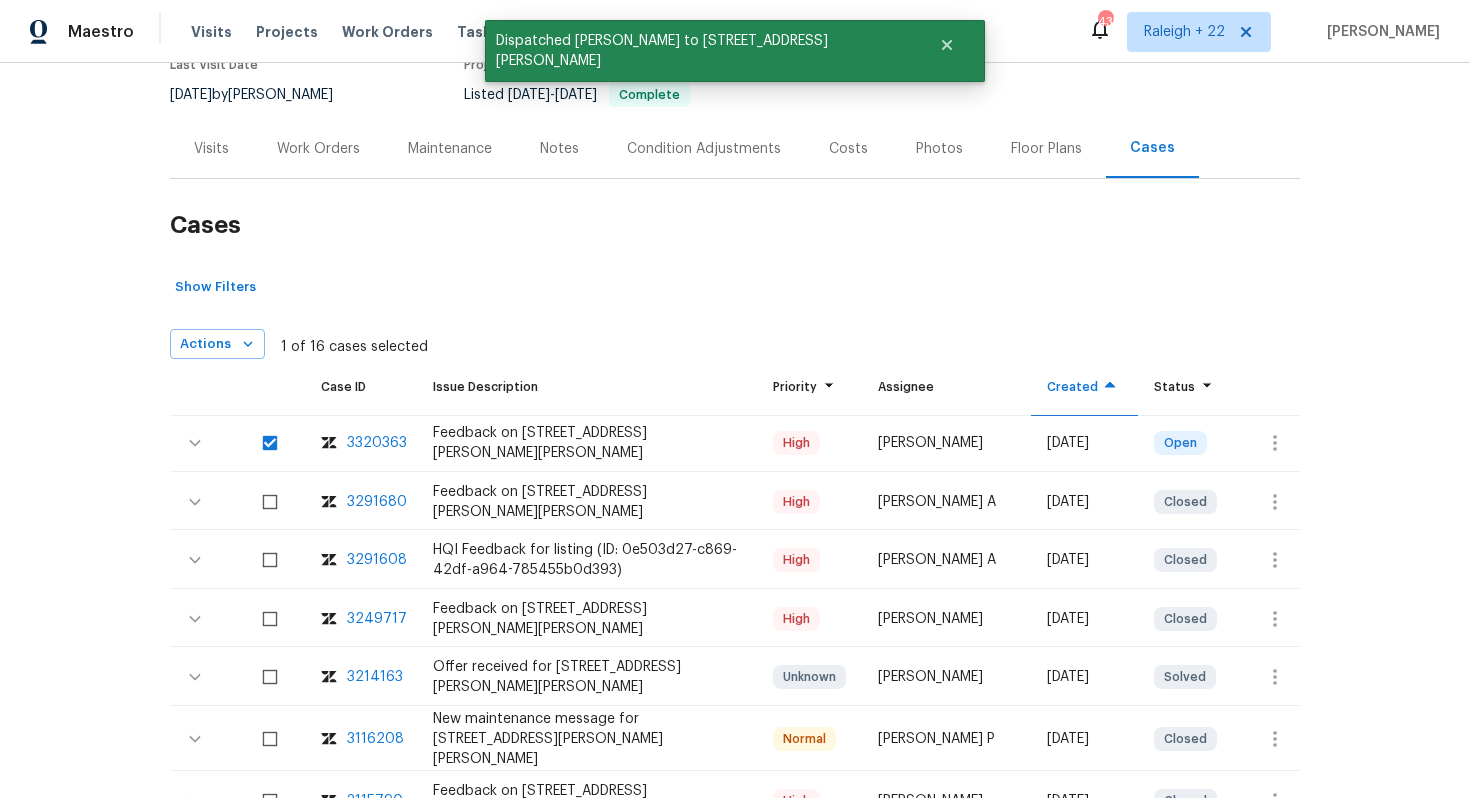 click on "Visits" at bounding box center (211, 149) 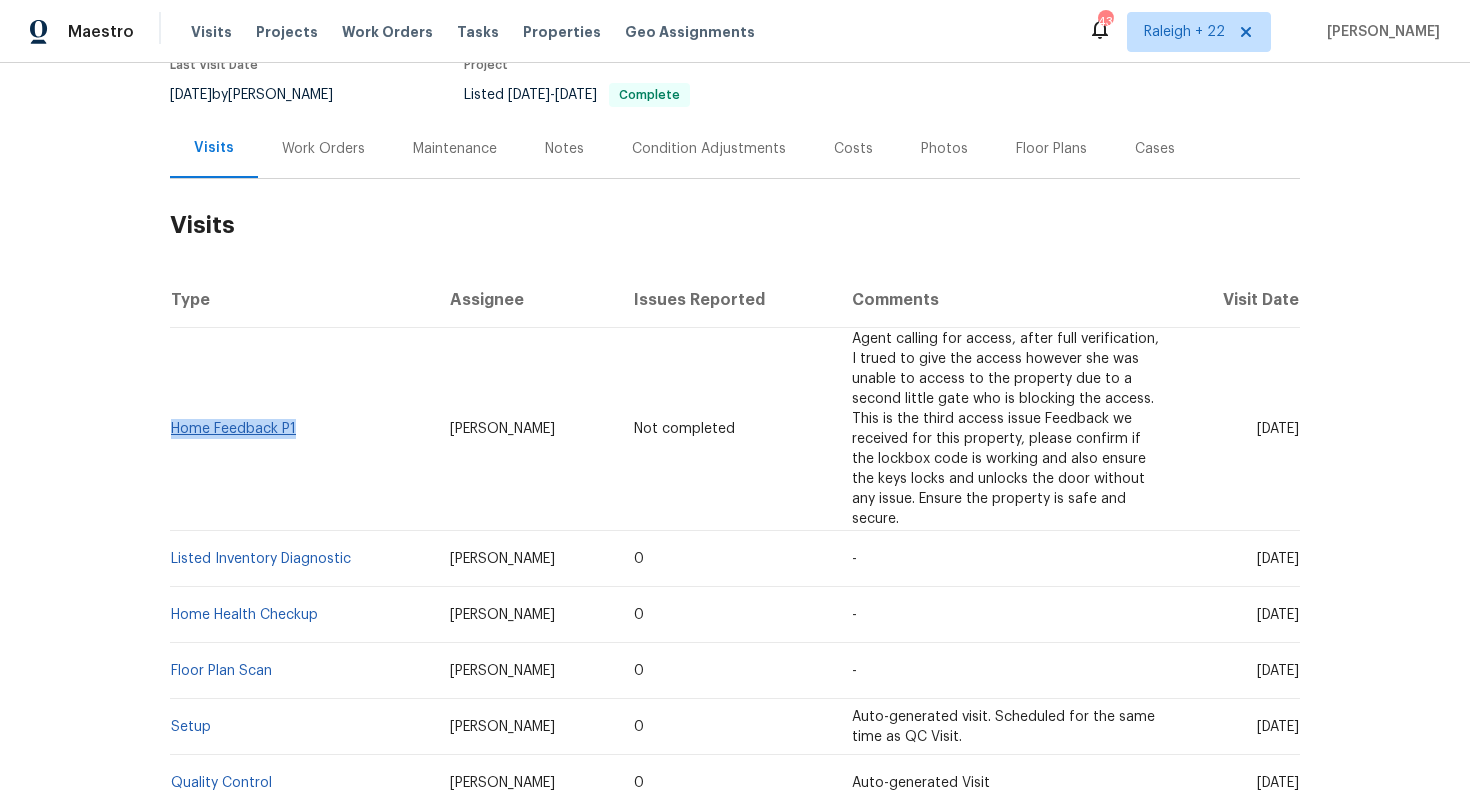 drag, startPoint x: 352, startPoint y: 409, endPoint x: 171, endPoint y: 404, distance: 181.06905 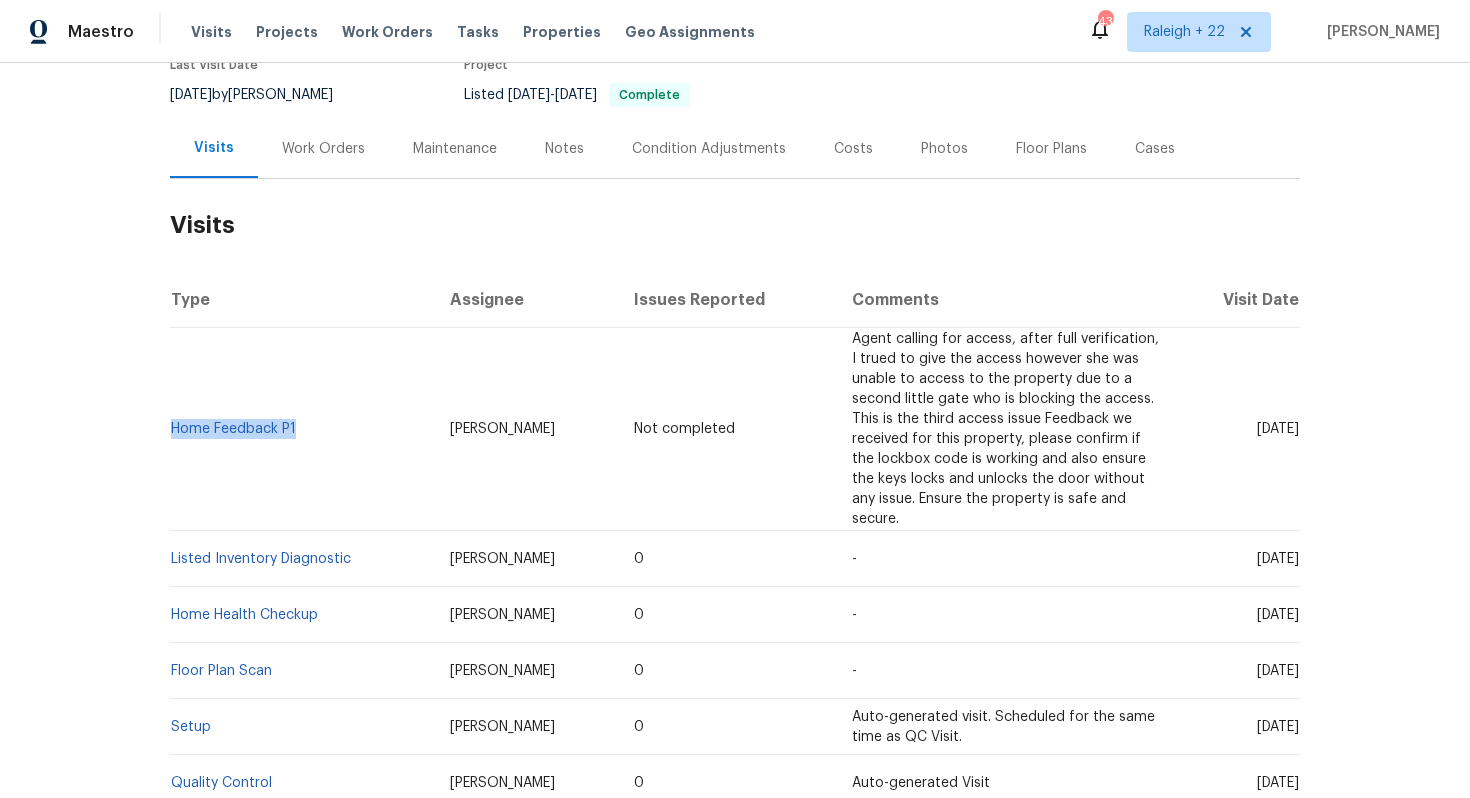 drag, startPoint x: 1223, startPoint y: 540, endPoint x: 1264, endPoint y: 540, distance: 41 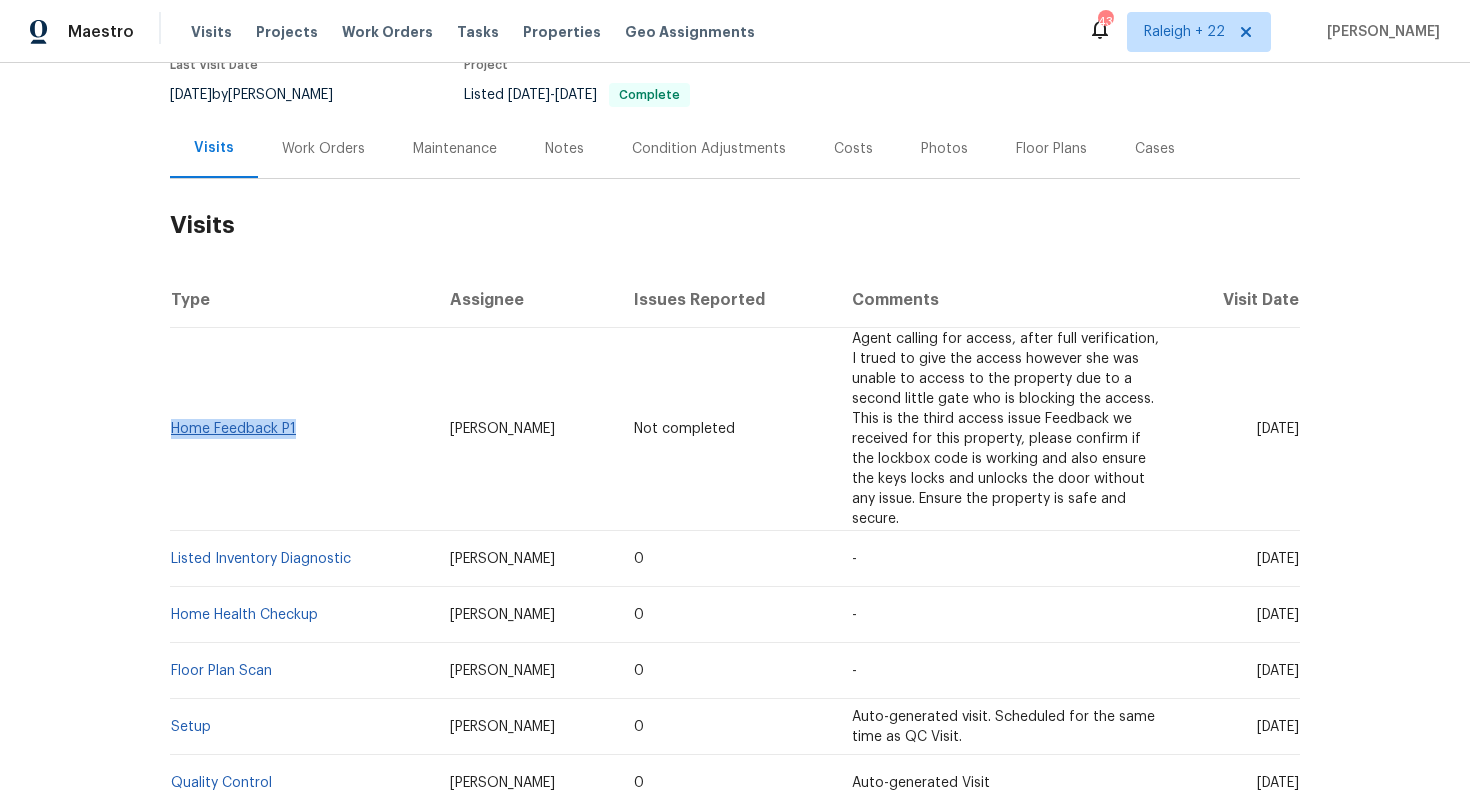 drag, startPoint x: 323, startPoint y: 399, endPoint x: 175, endPoint y: 402, distance: 148.0304 